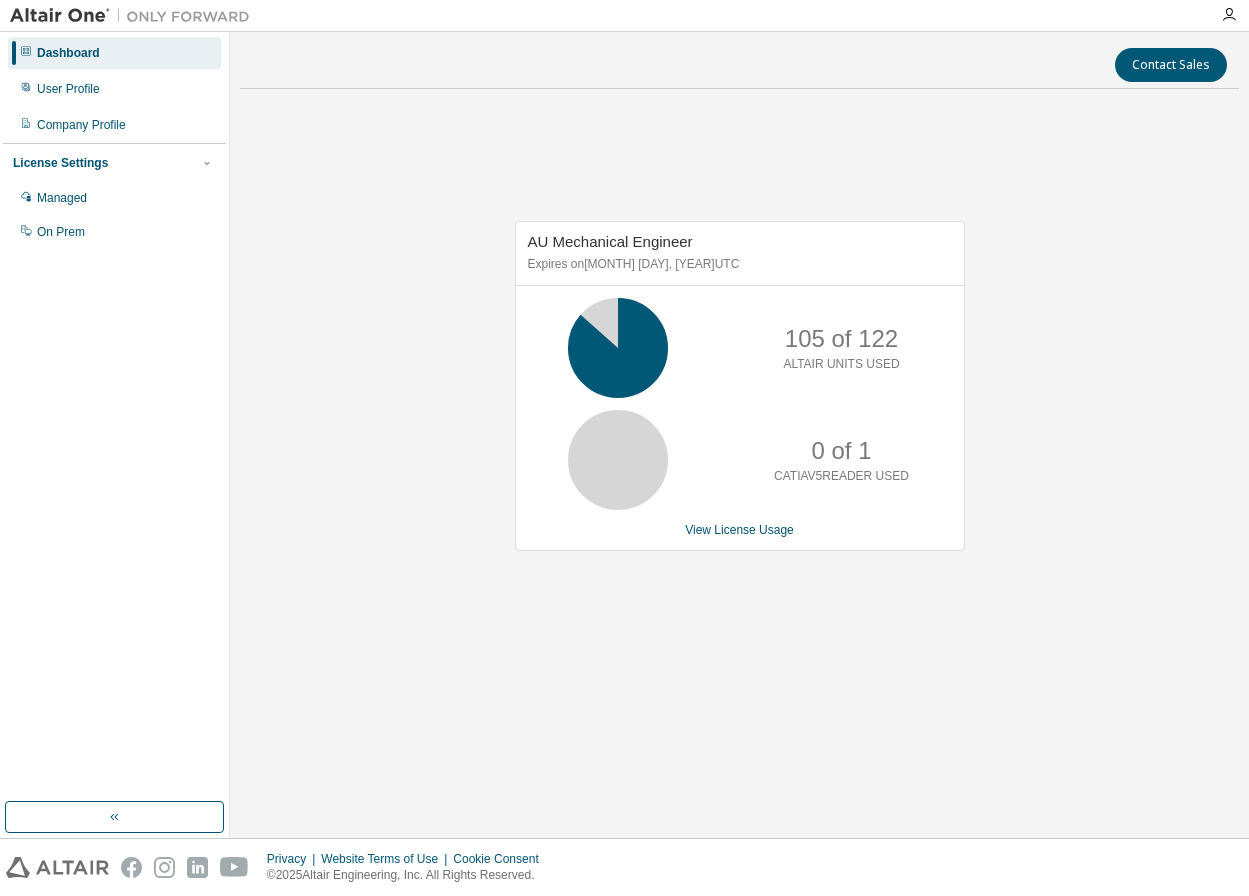 scroll, scrollTop: 0, scrollLeft: 0, axis: both 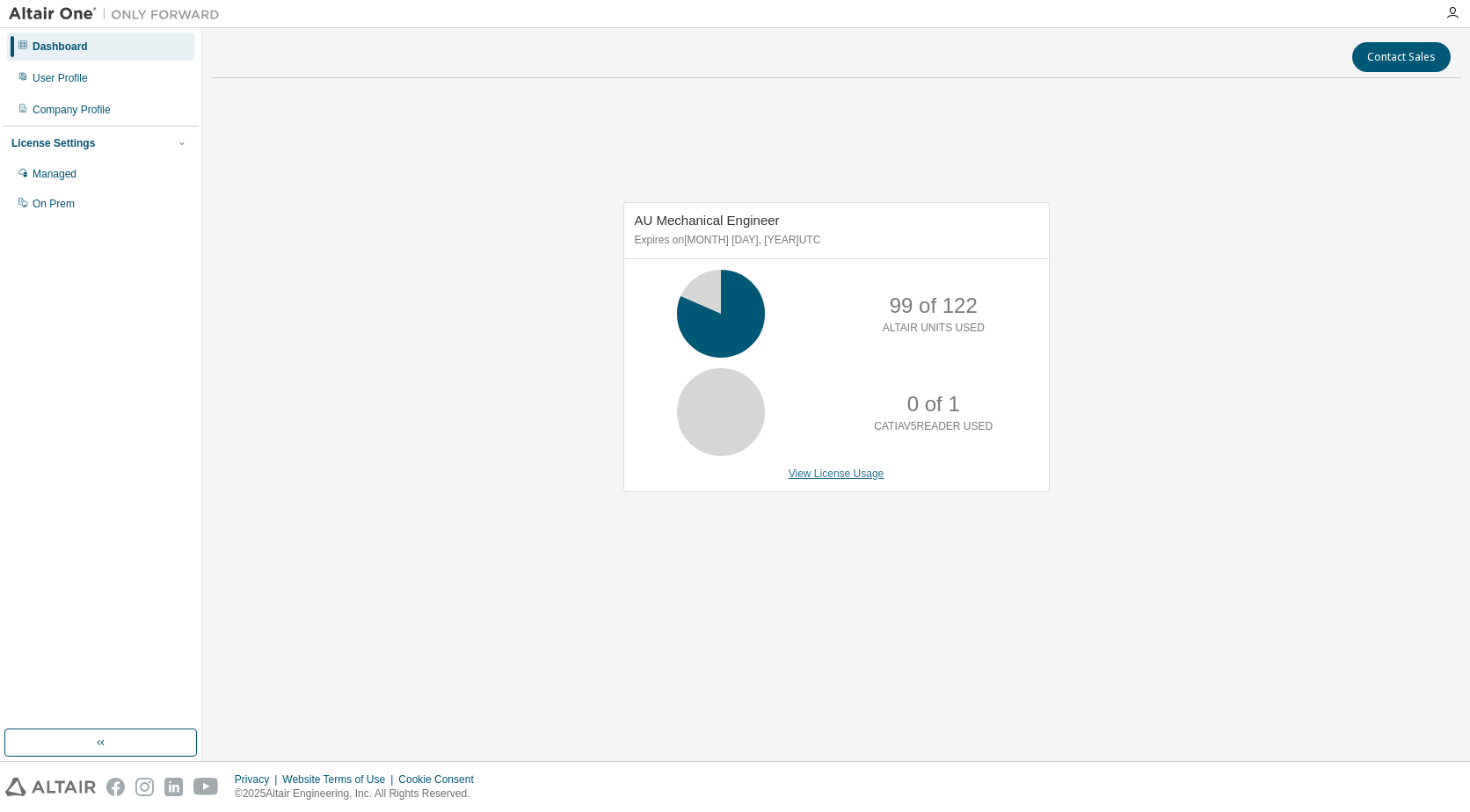 click on "View License Usage" at bounding box center (836, 474) 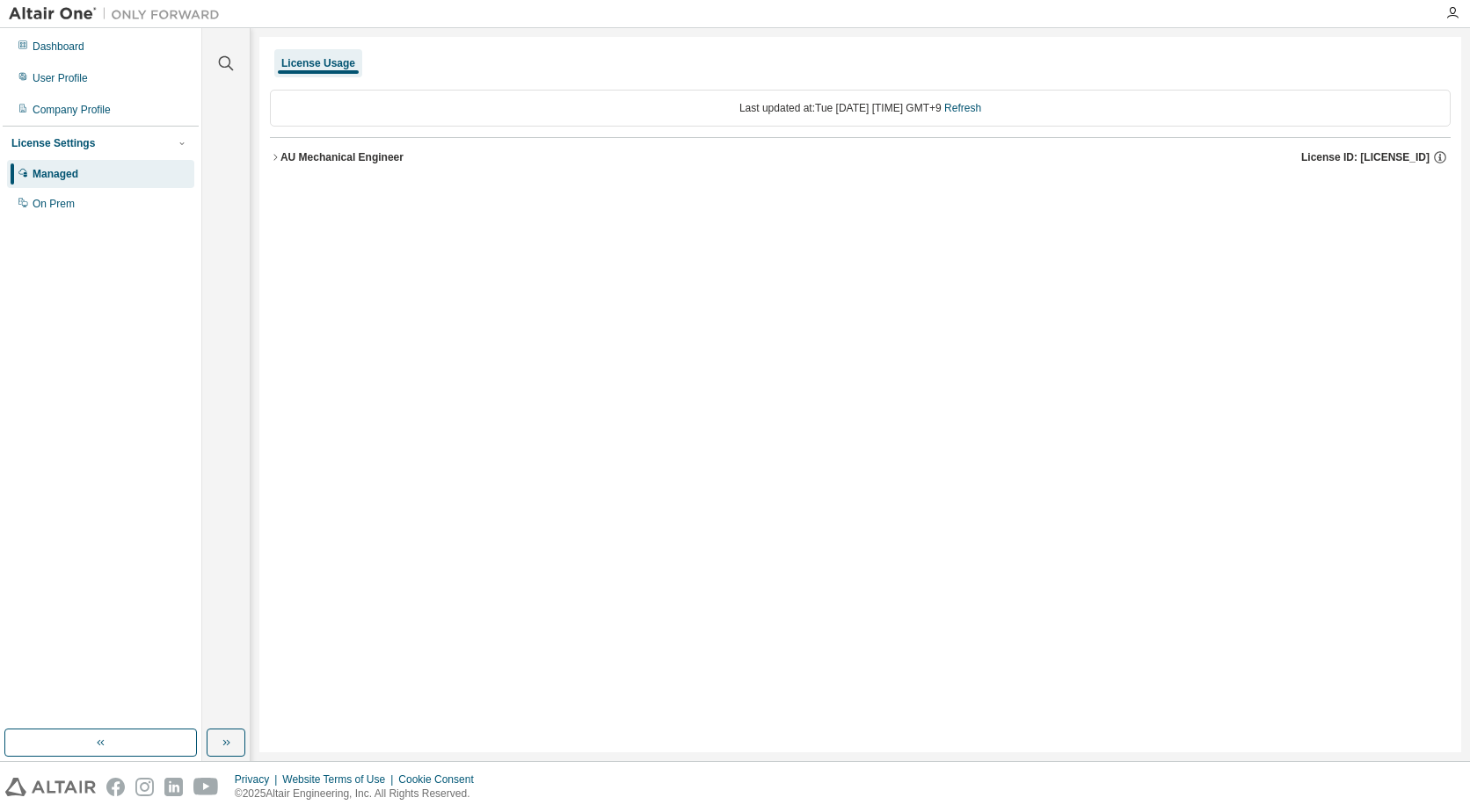 click on "AU Mechanical Engineer" at bounding box center (342, 157) 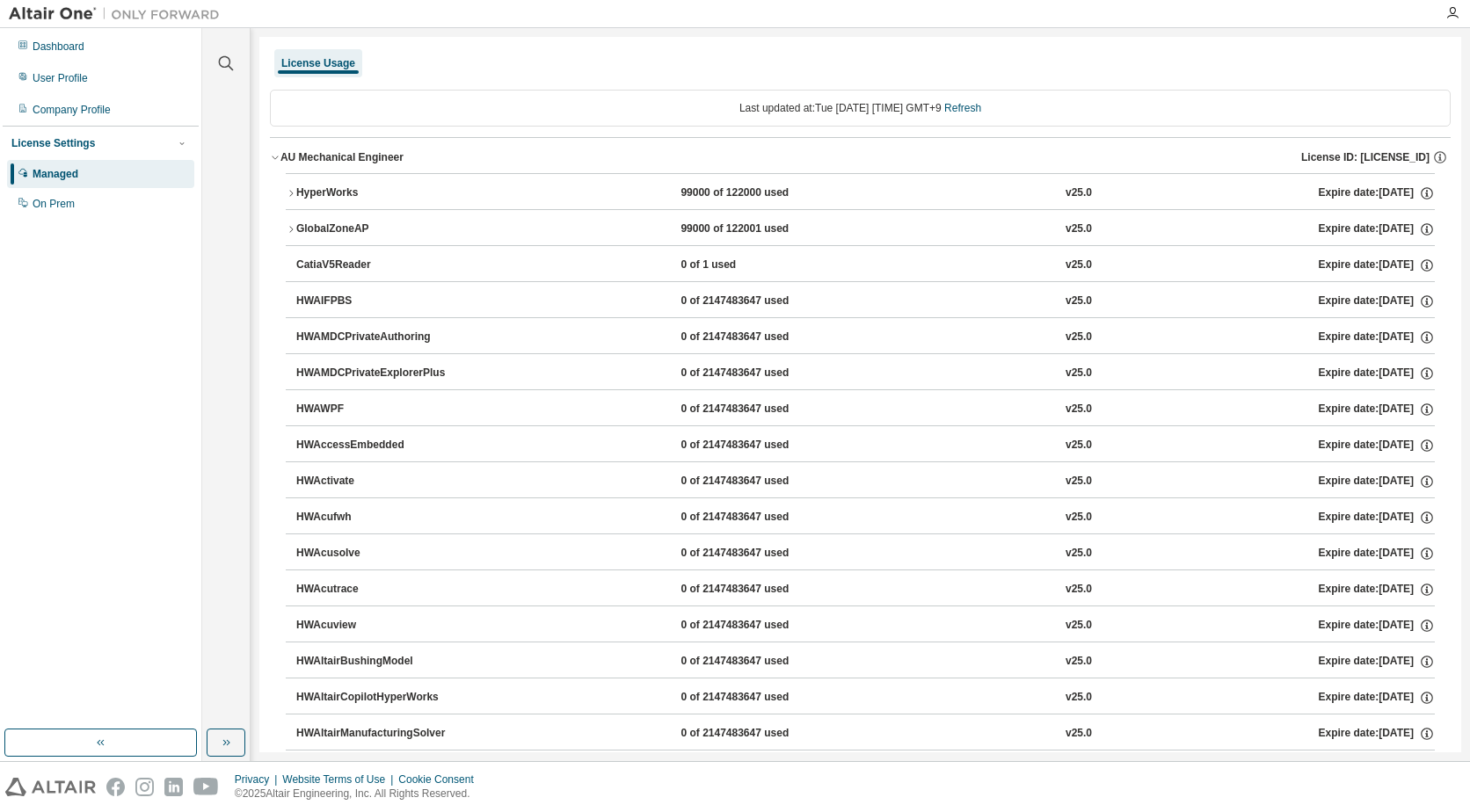 click on "HyperWorks" at bounding box center [375, 193] 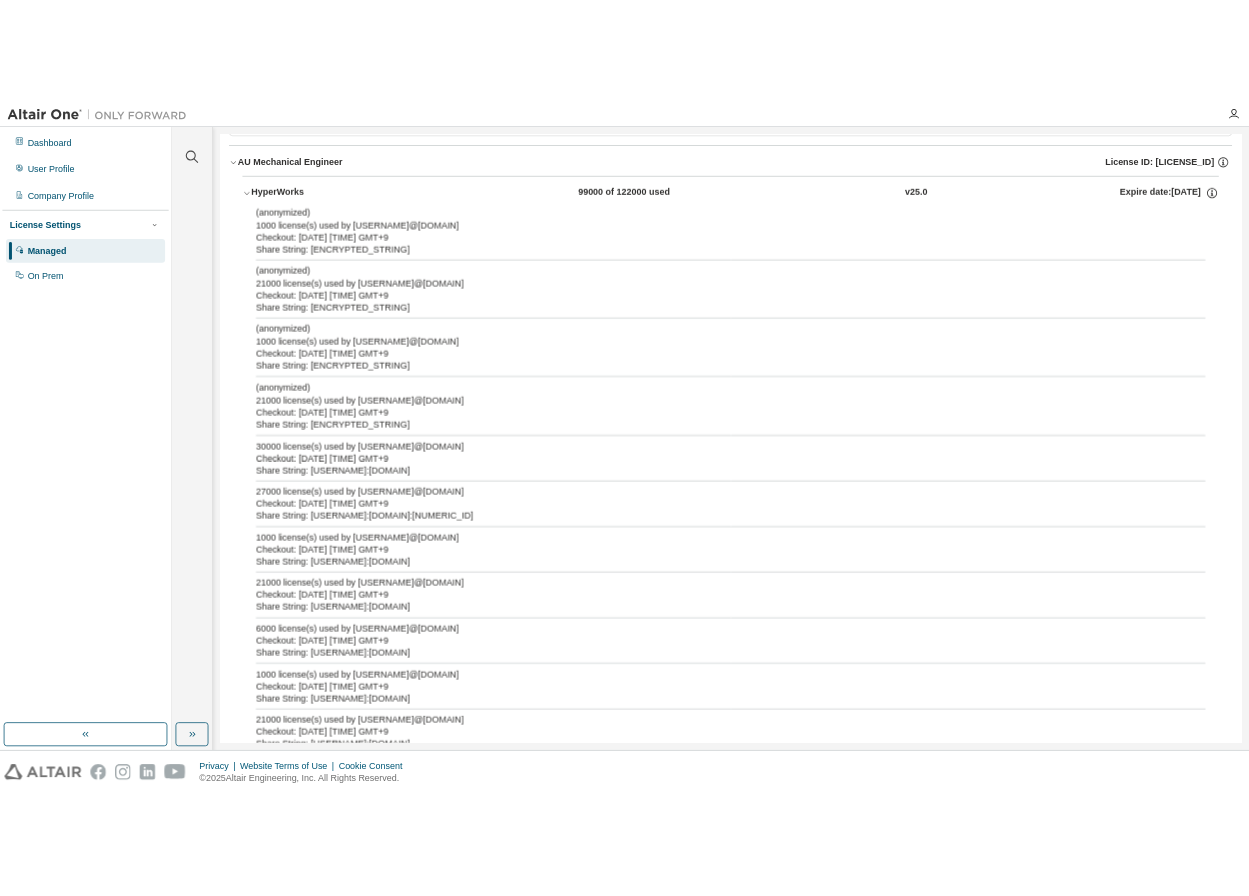 scroll, scrollTop: 0, scrollLeft: 0, axis: both 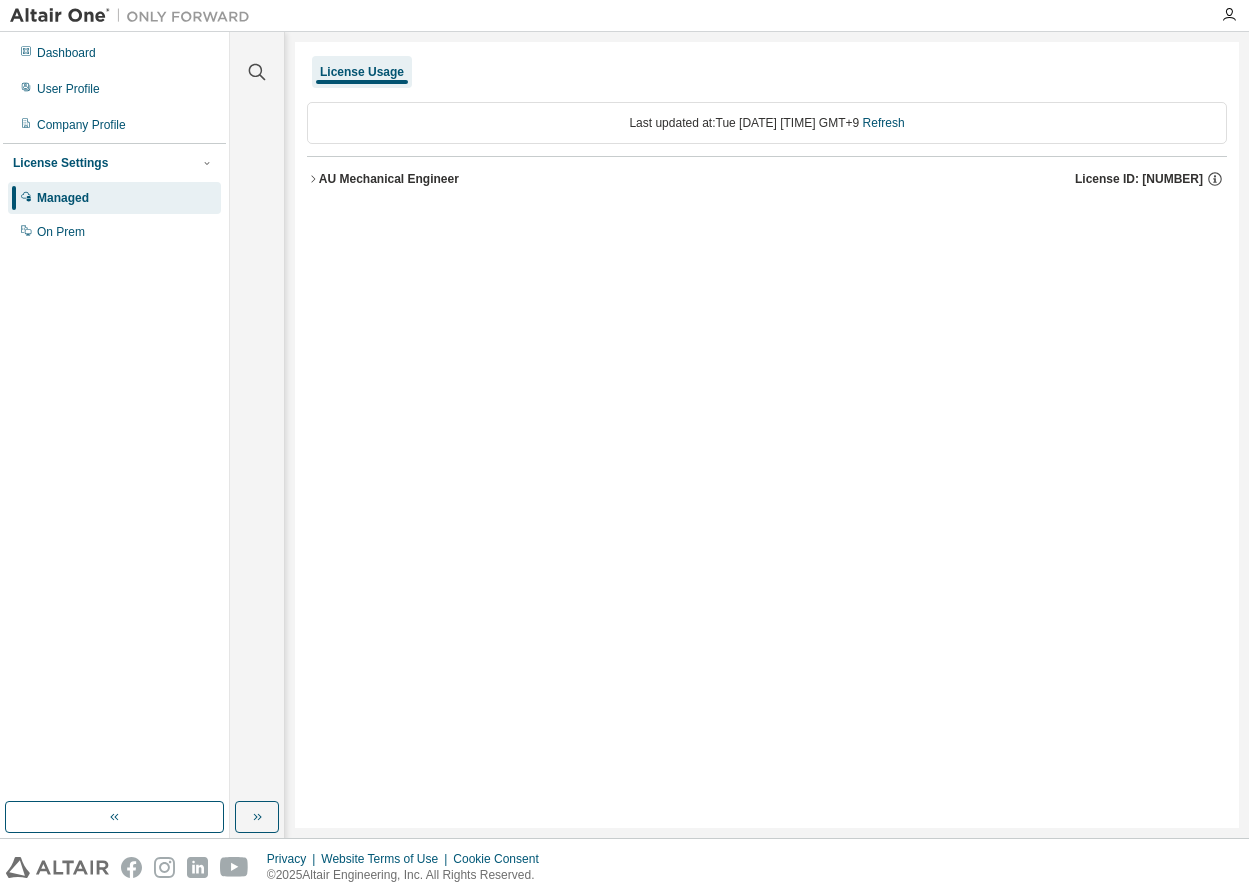 click on "AU Mechanical Engineer" at bounding box center (389, 179) 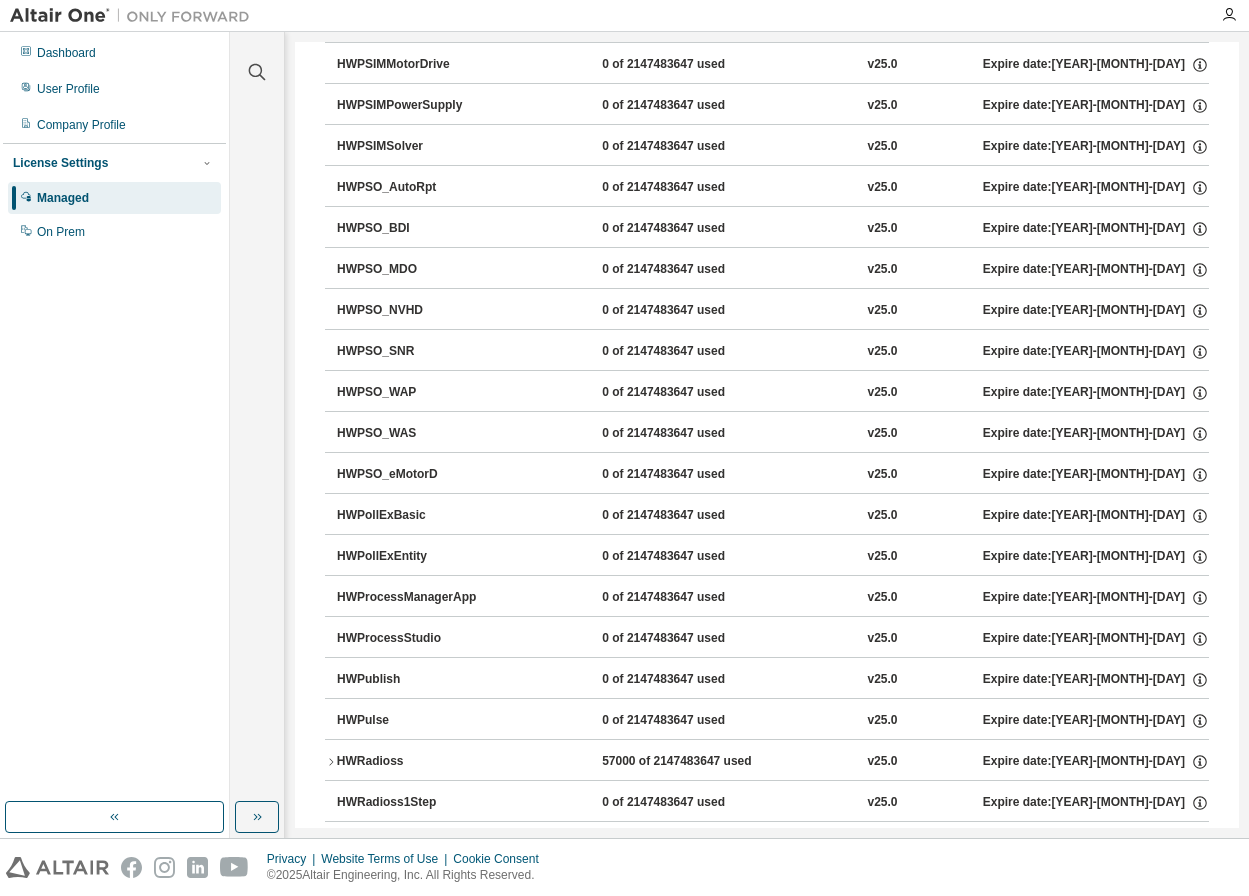 scroll, scrollTop: 7015, scrollLeft: 0, axis: vertical 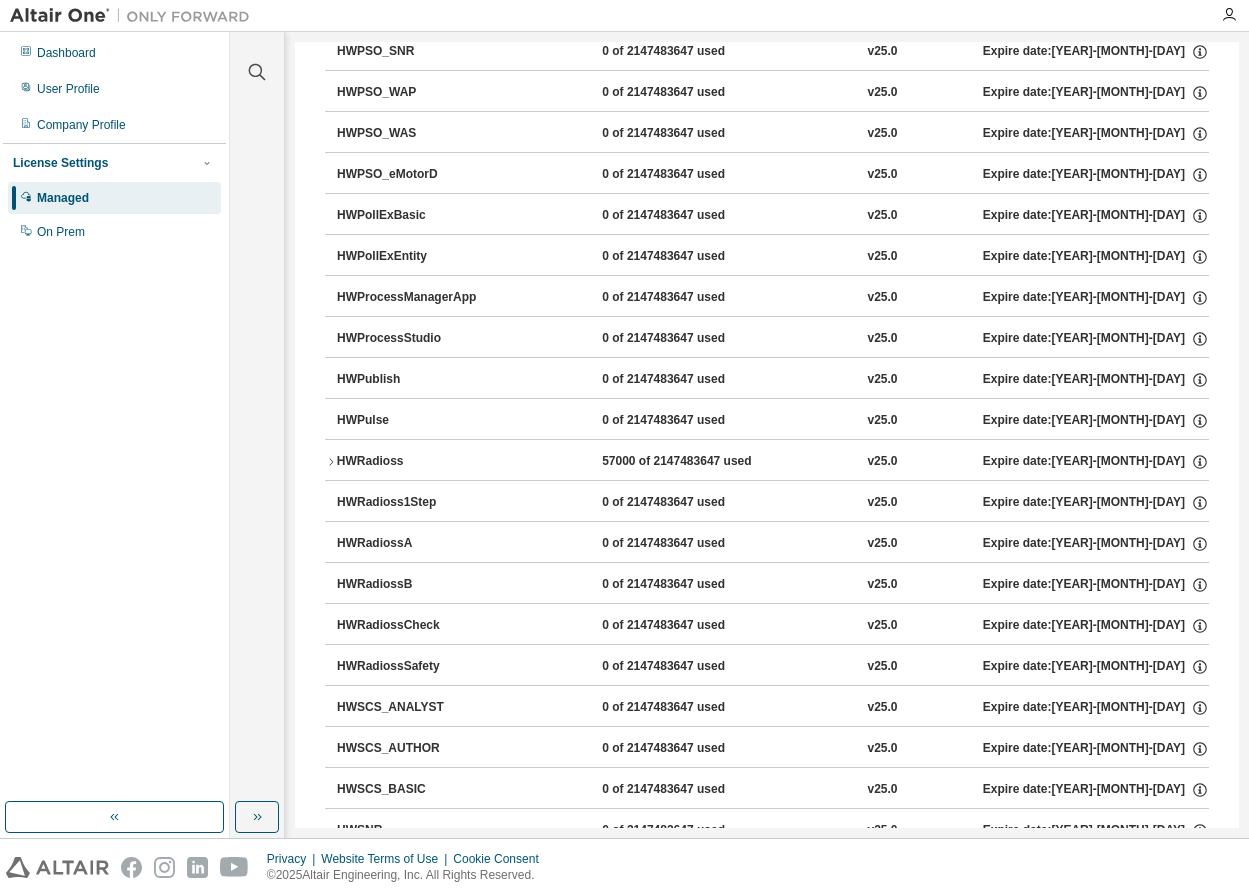 click 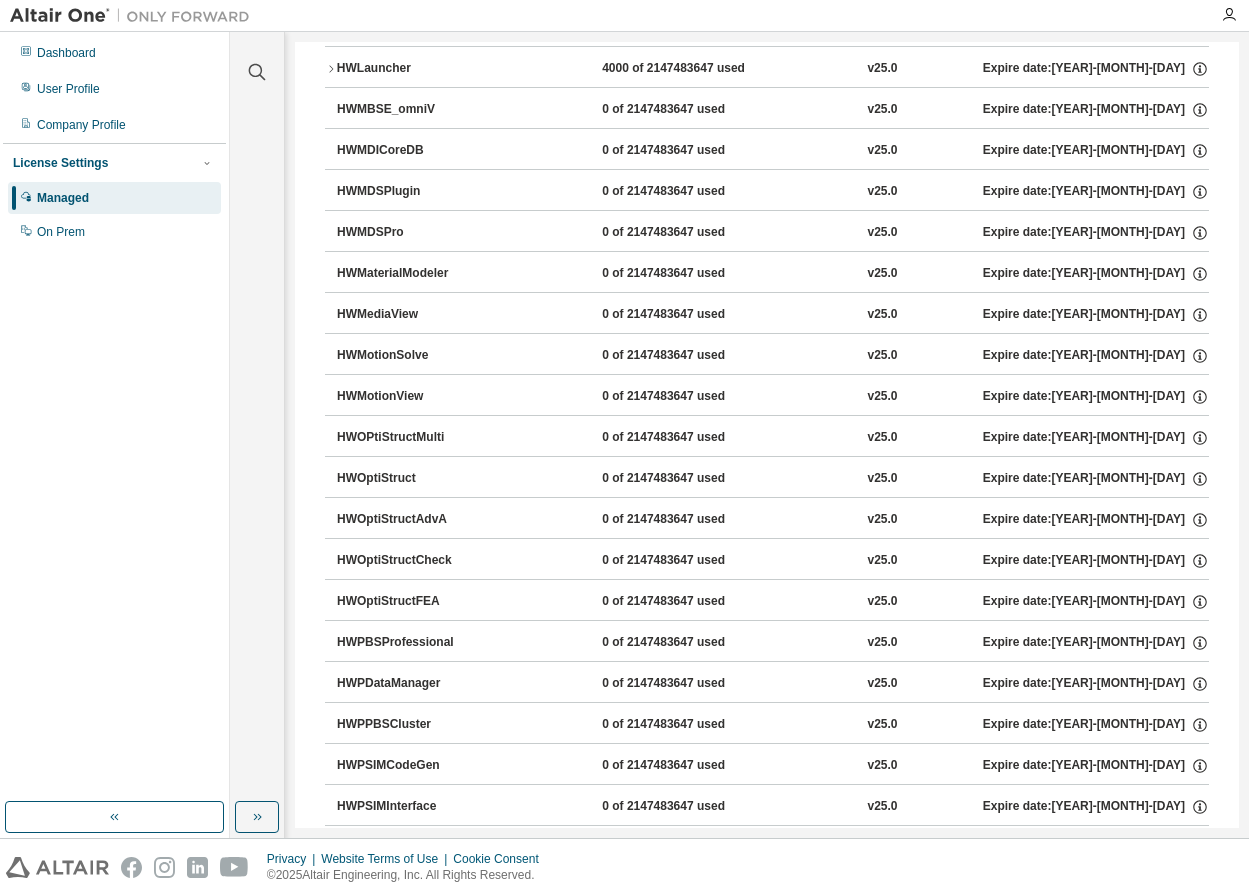 scroll, scrollTop: 5632, scrollLeft: 0, axis: vertical 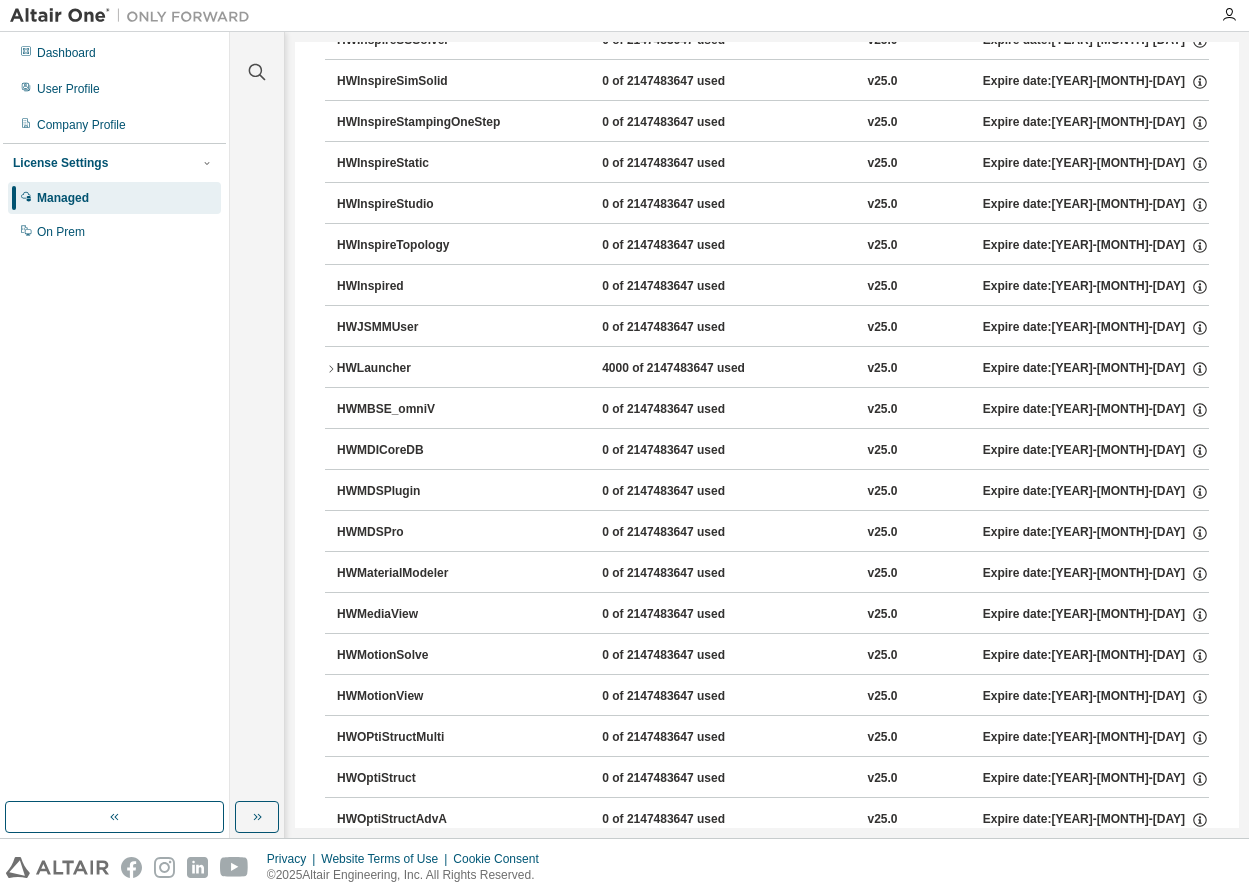 click 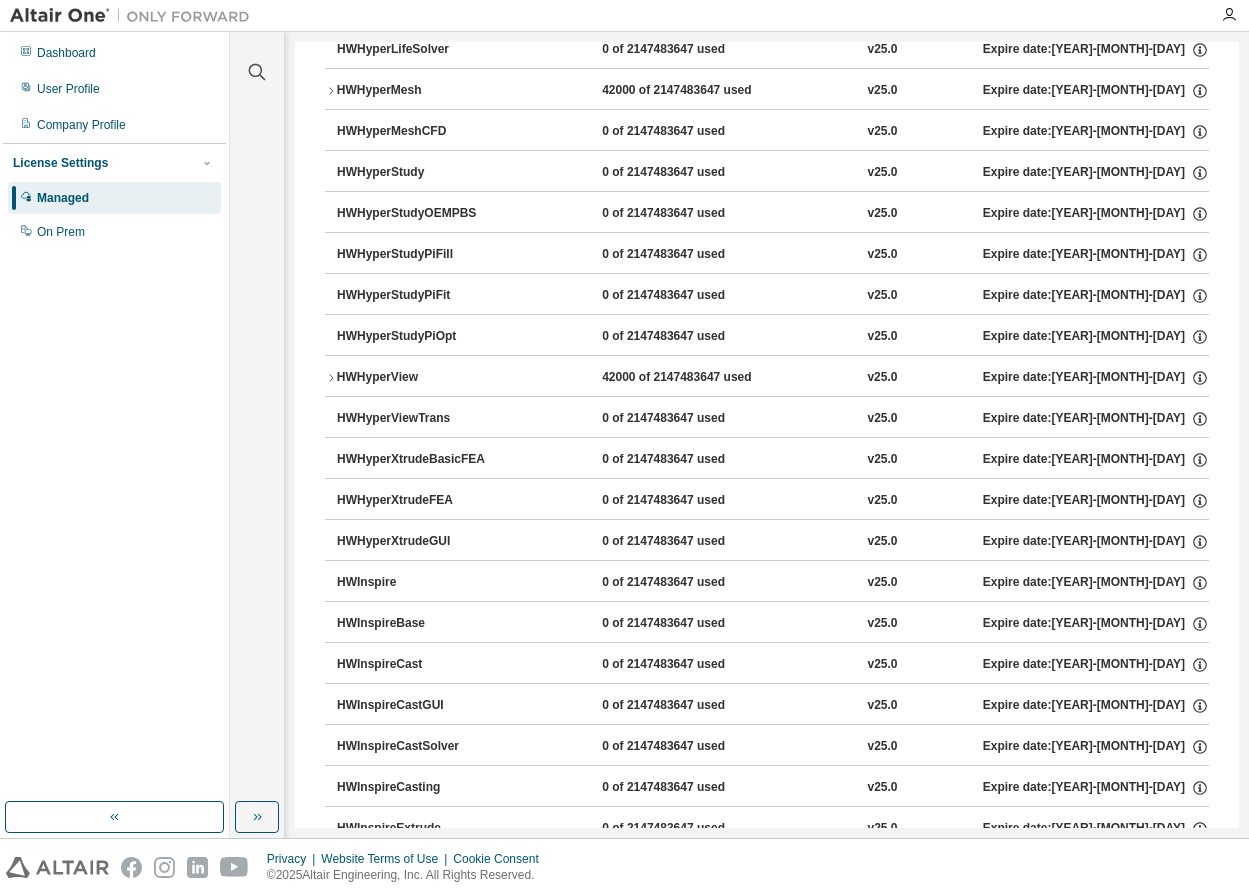 scroll, scrollTop: 3232, scrollLeft: 0, axis: vertical 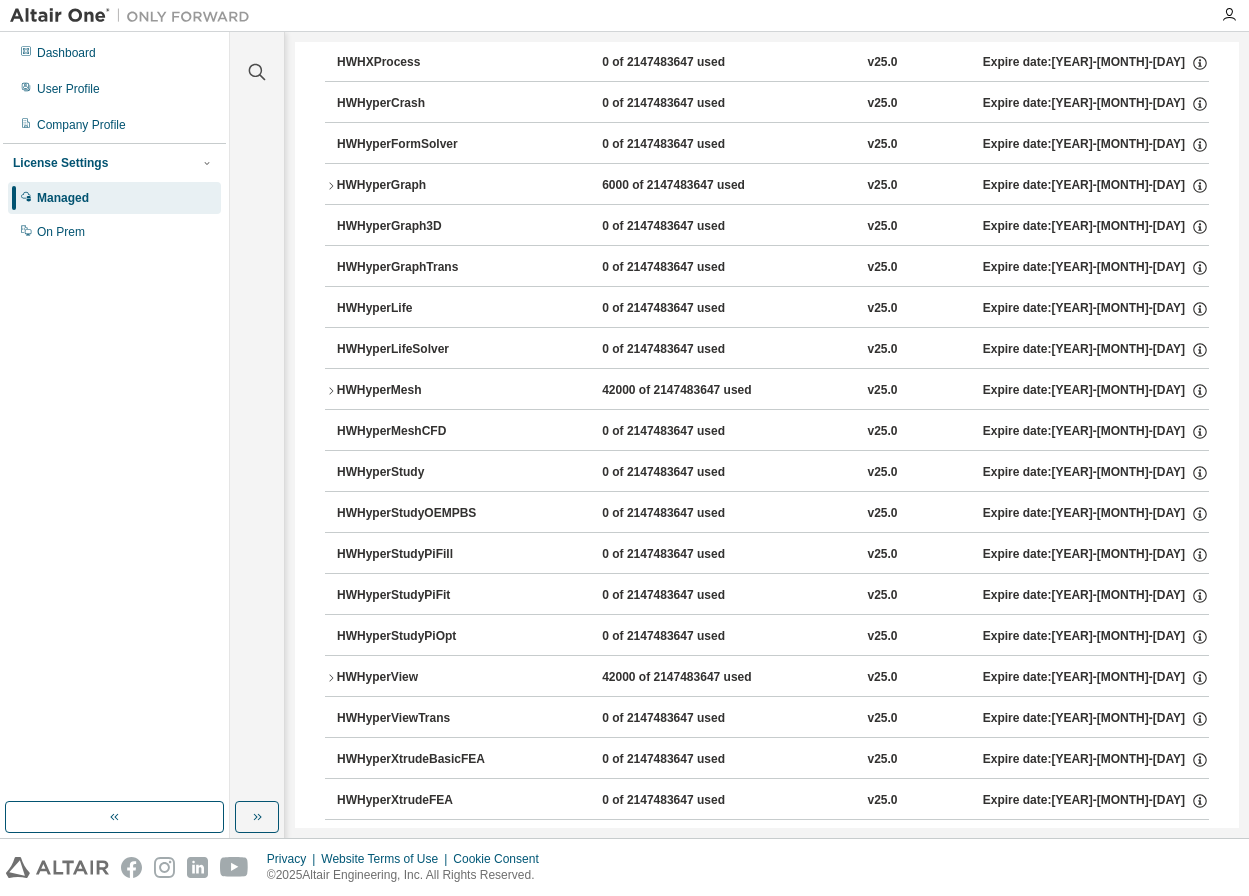 click 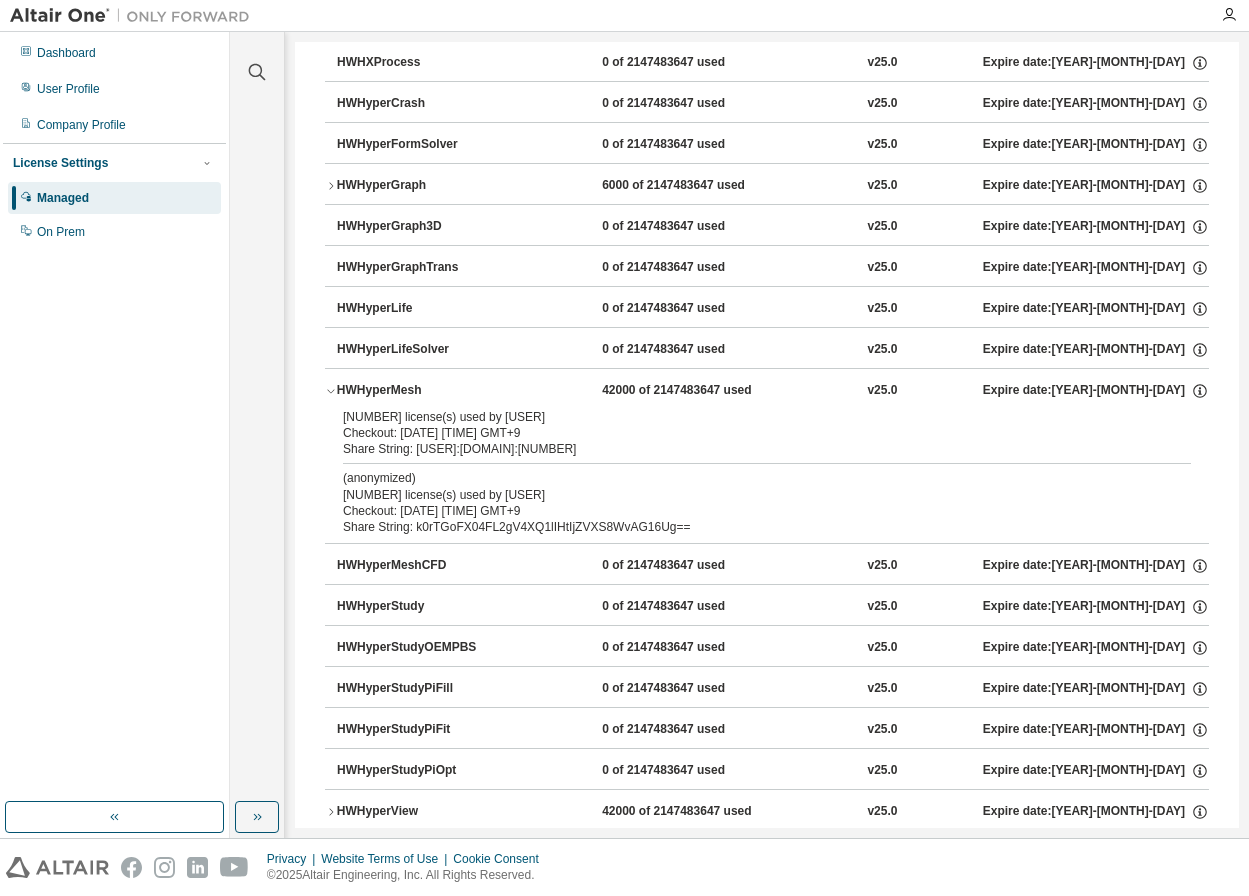 scroll, scrollTop: 3132, scrollLeft: 0, axis: vertical 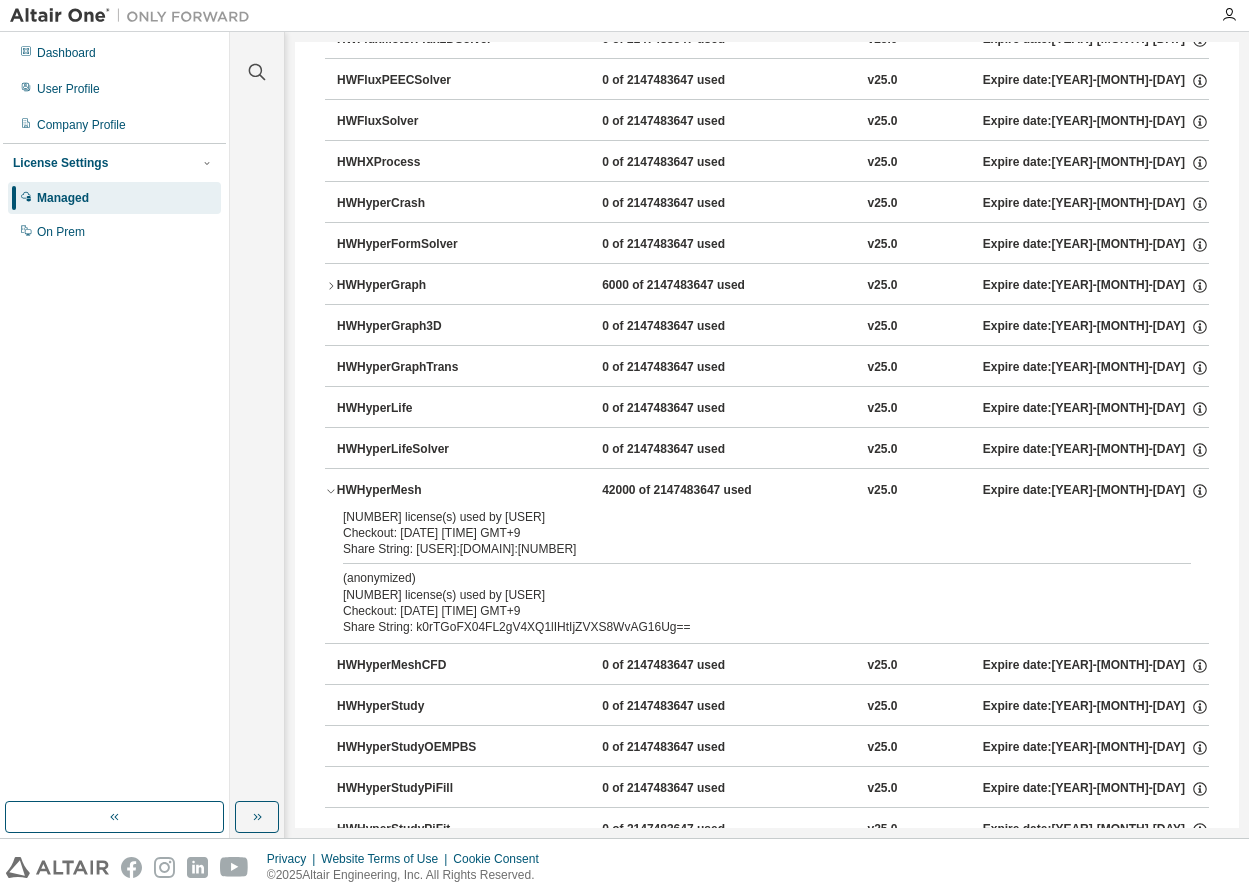 click 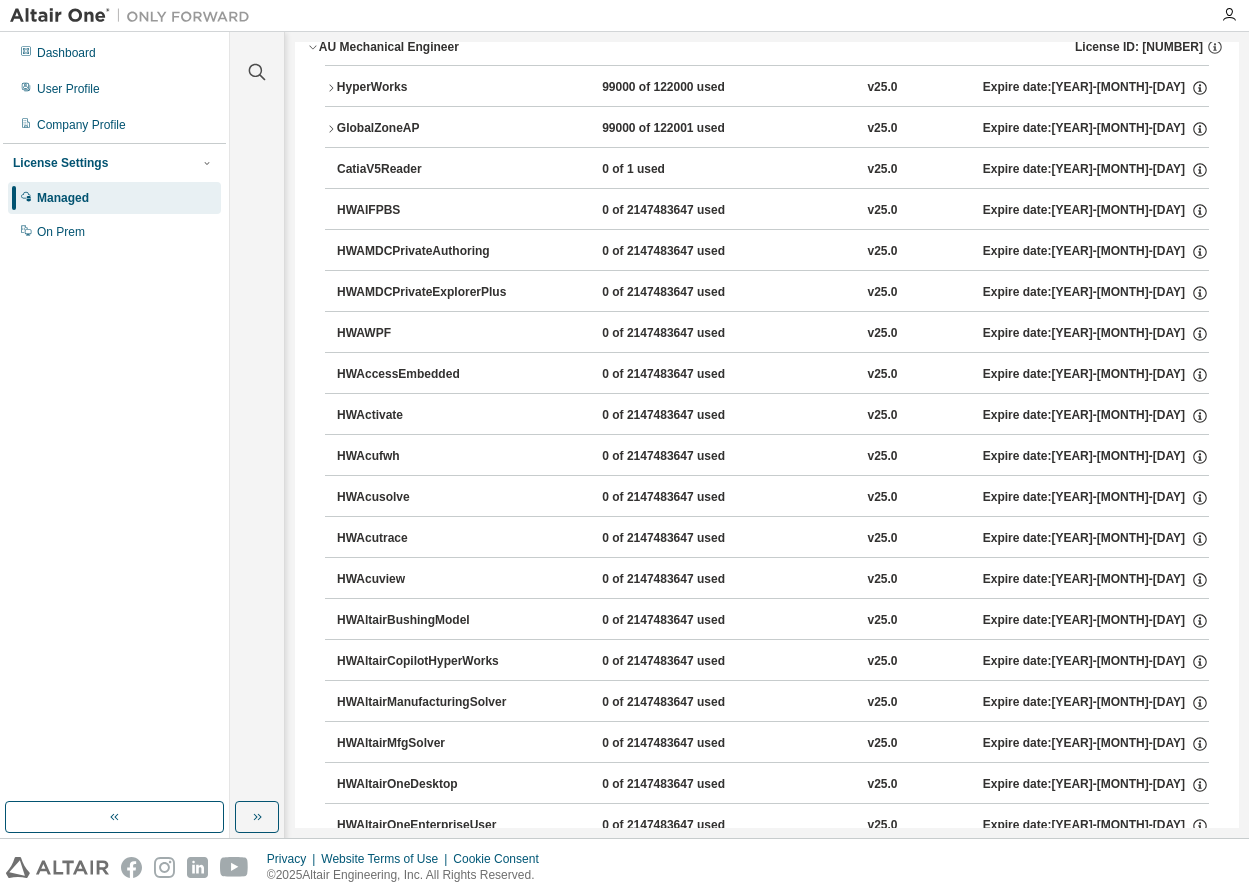 scroll, scrollTop: 0, scrollLeft: 0, axis: both 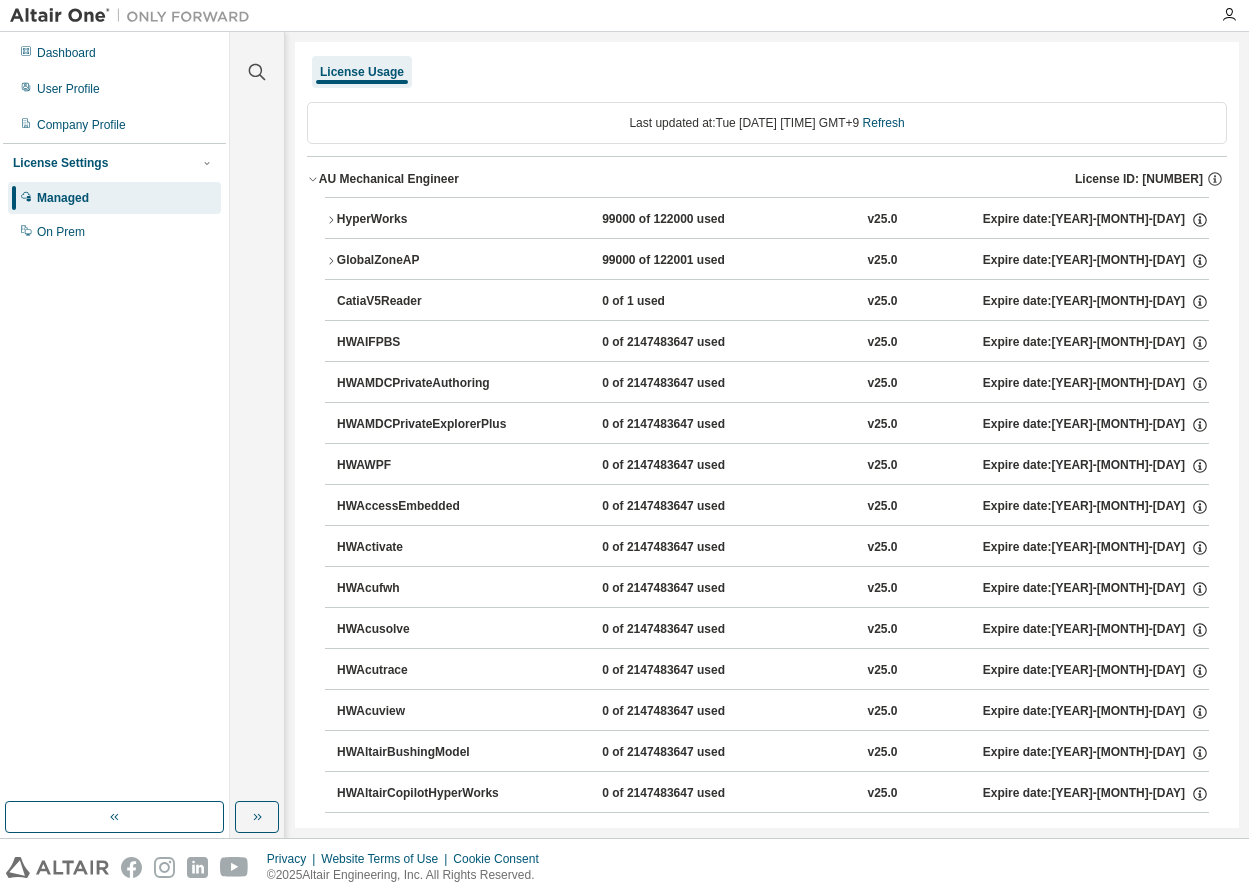 click 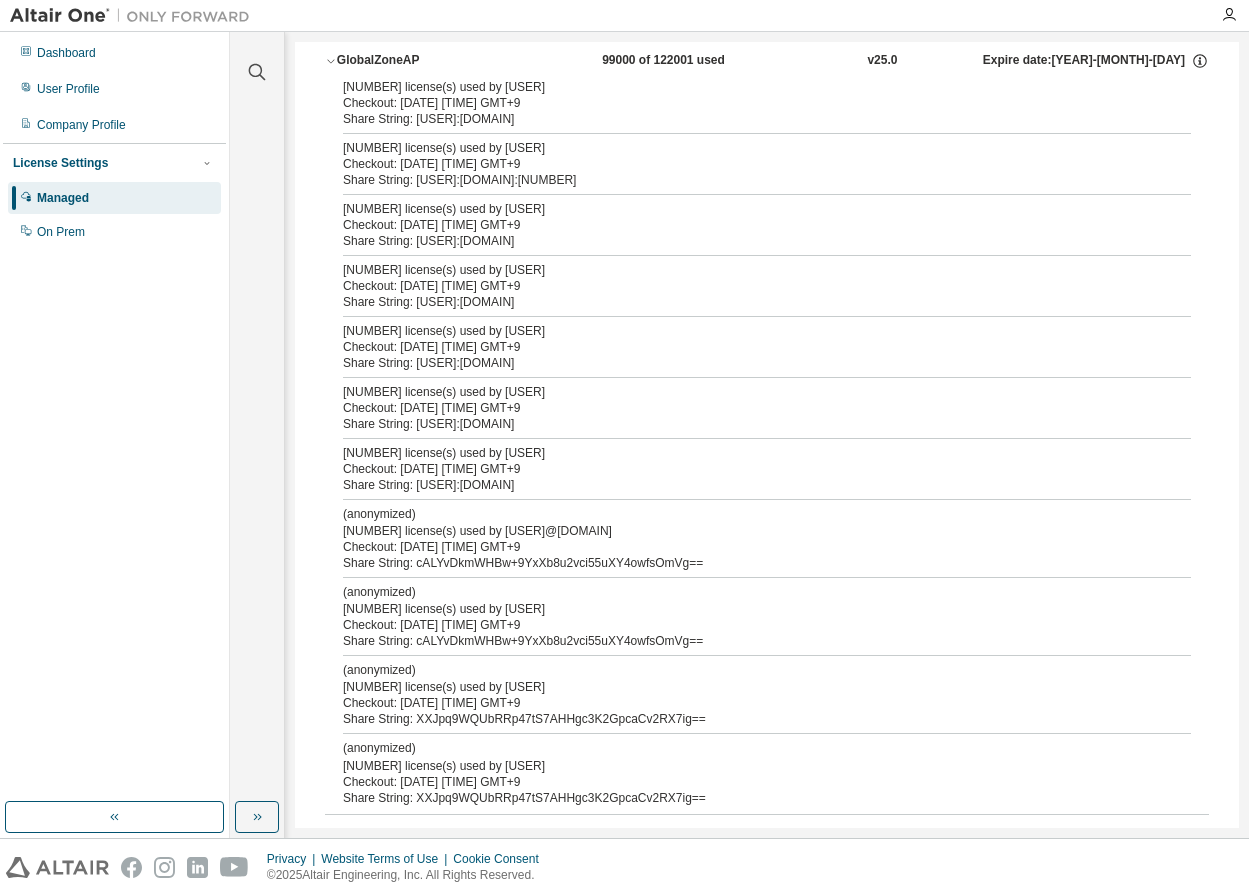 scroll, scrollTop: 0, scrollLeft: 0, axis: both 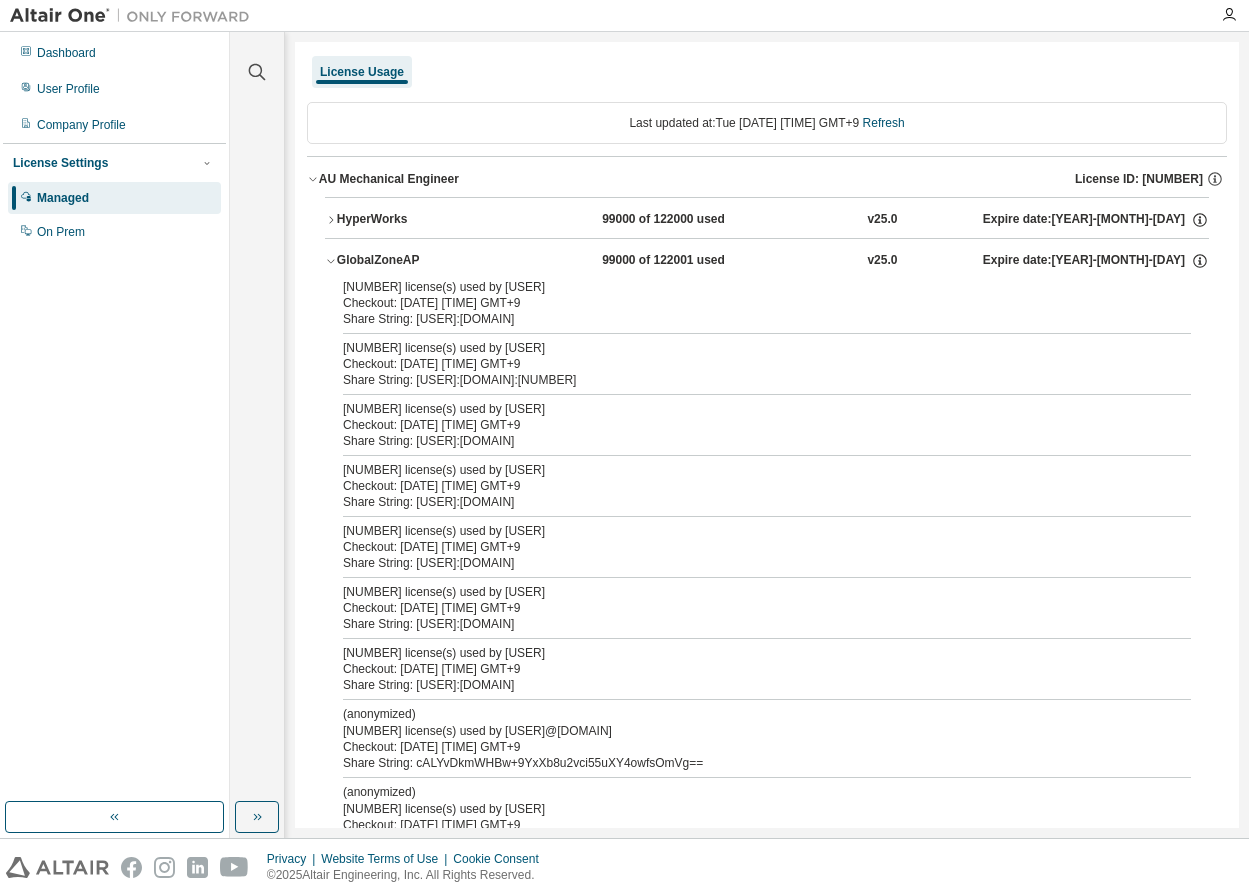 click 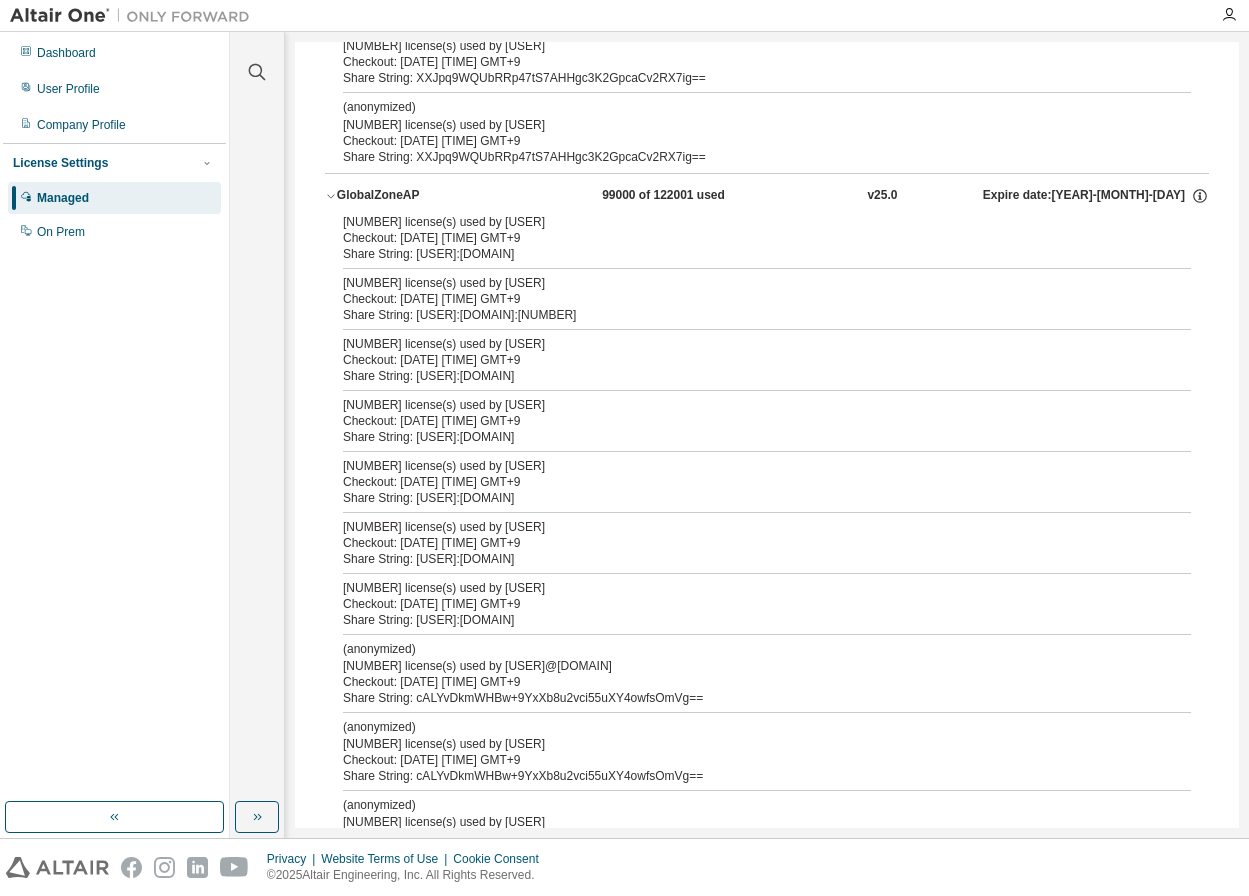 scroll, scrollTop: 900, scrollLeft: 0, axis: vertical 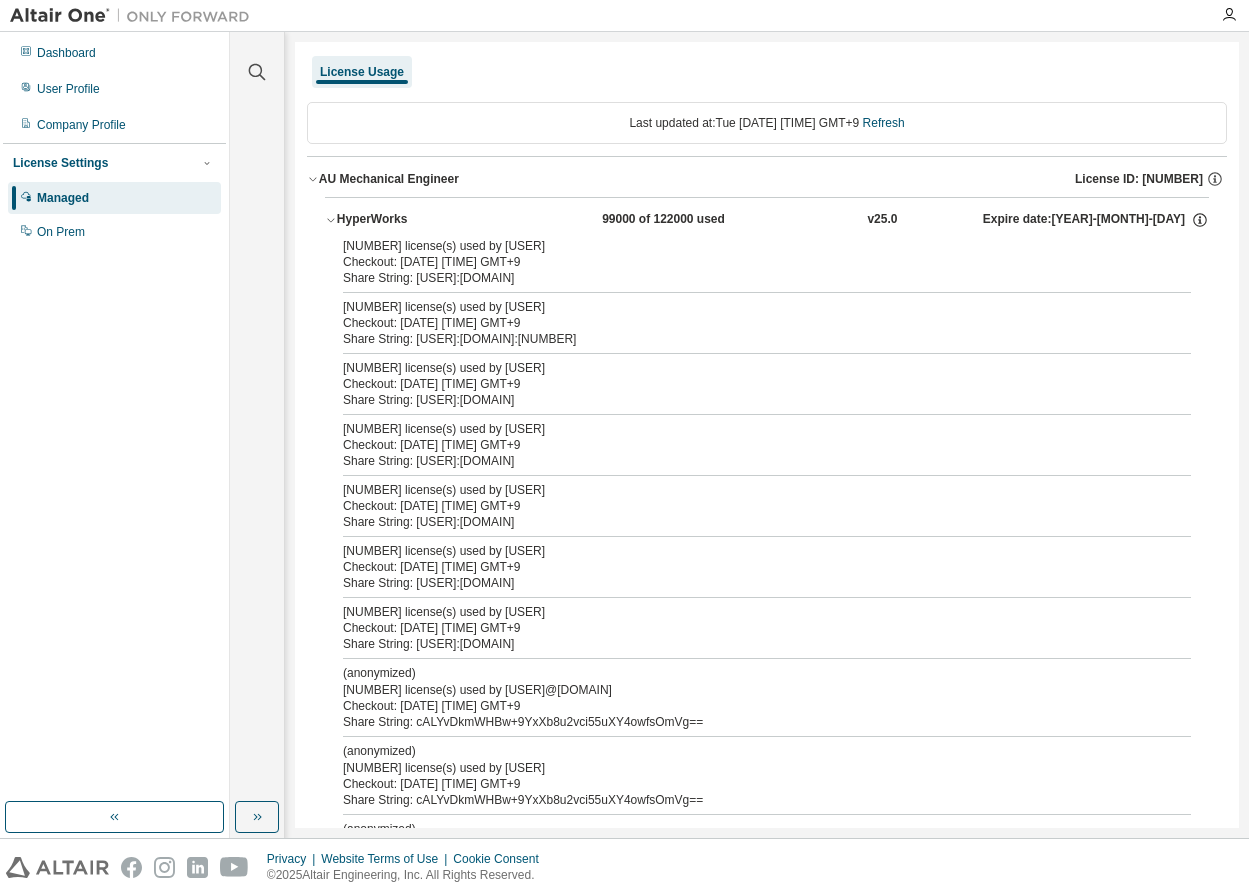 click 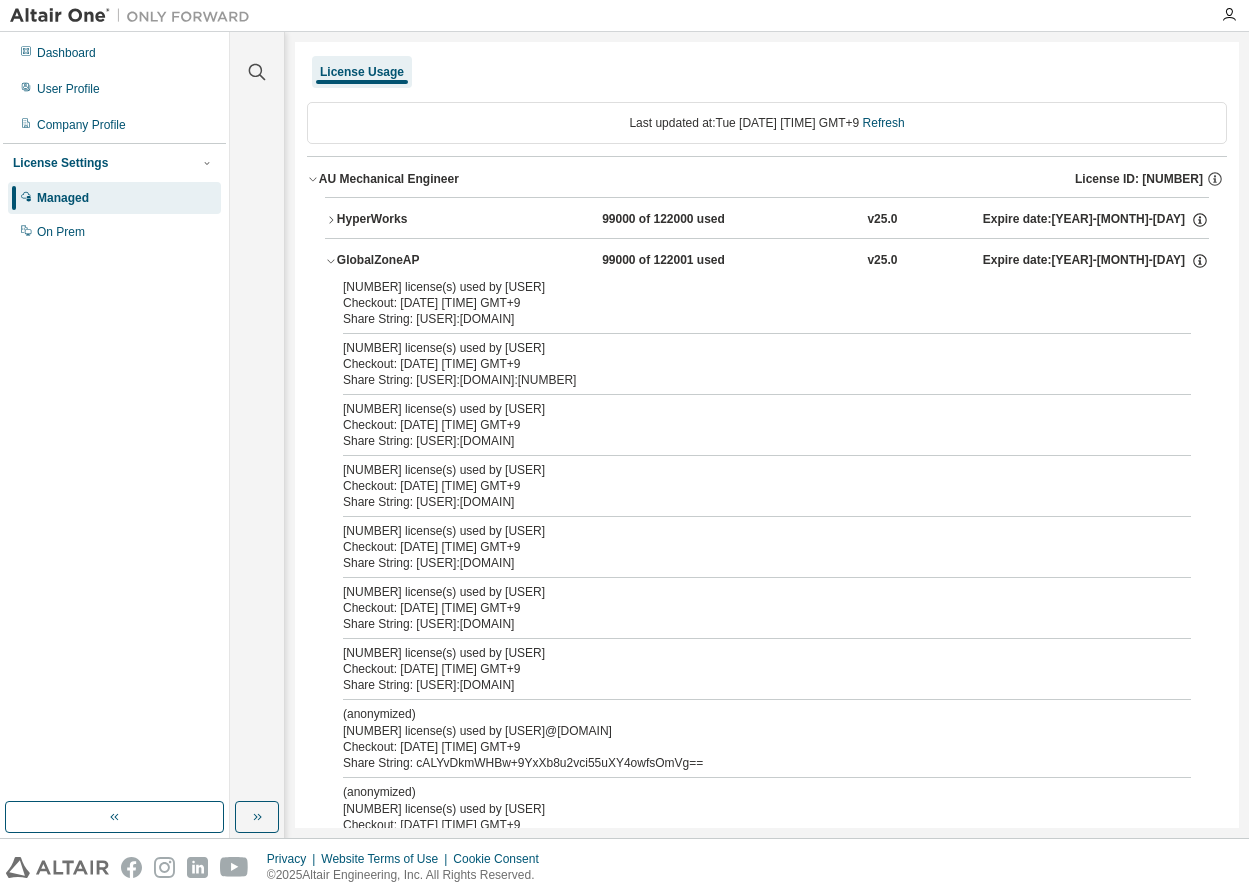 click 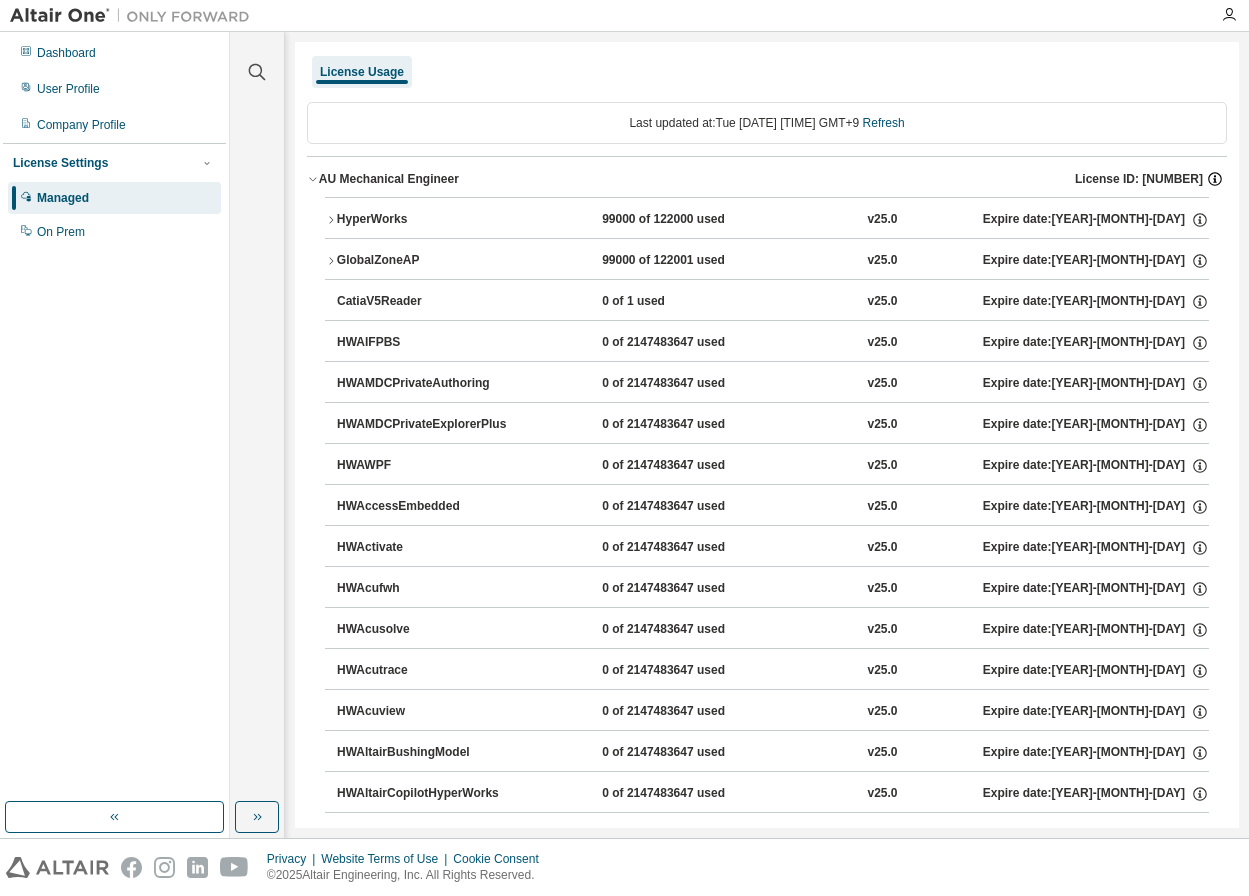 click 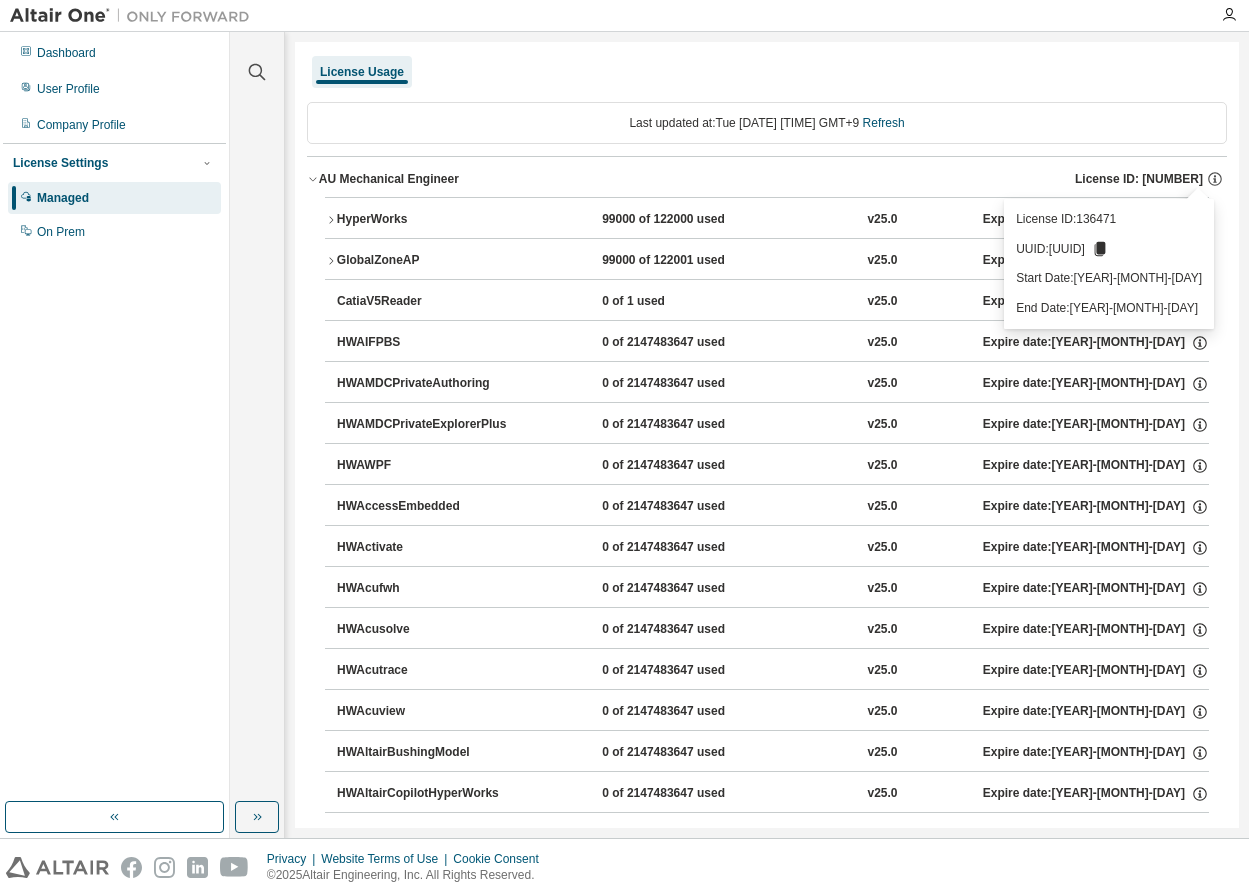 click on "License Usage" at bounding box center [767, 72] 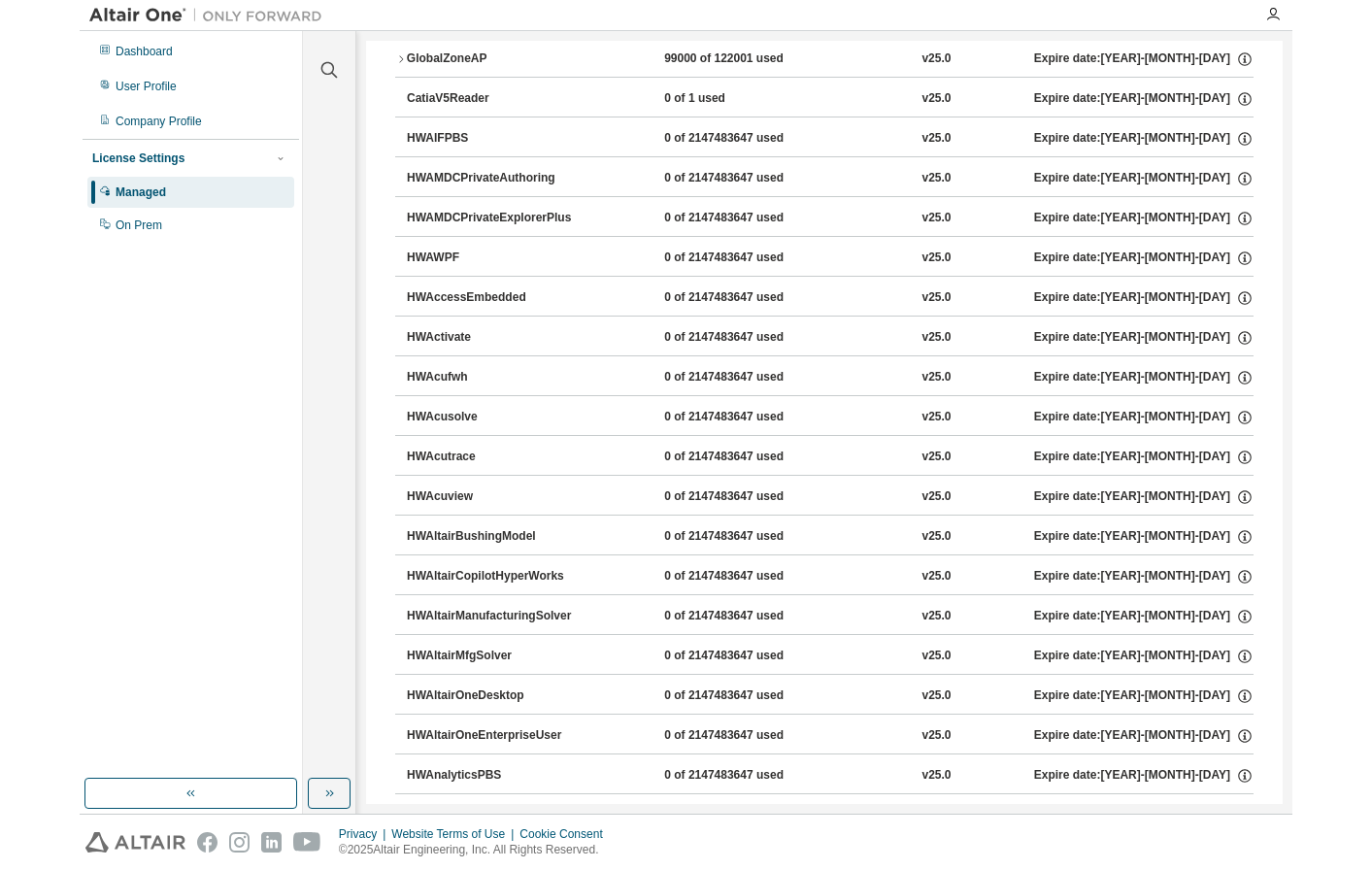 scroll, scrollTop: 0, scrollLeft: 0, axis: both 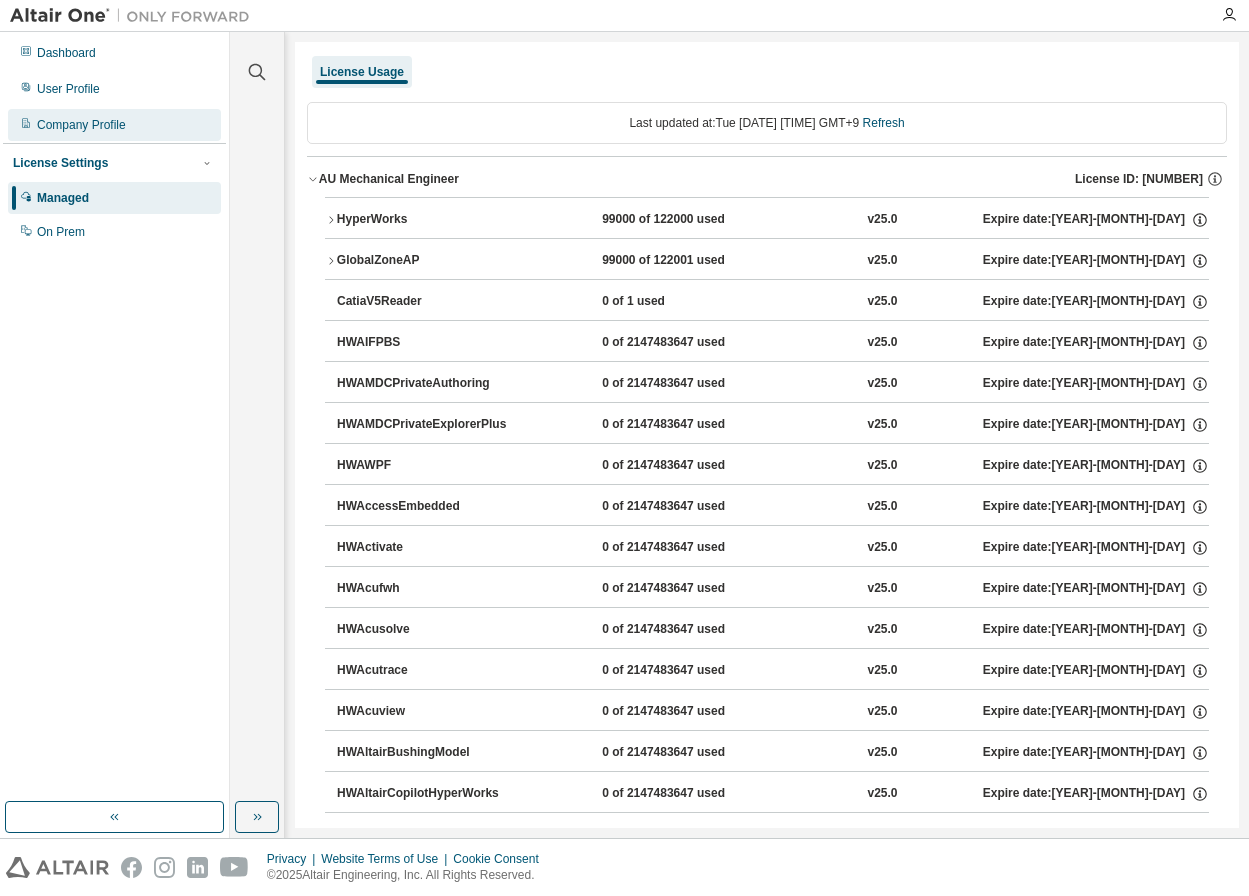click on "Company Profile" at bounding box center [81, 125] 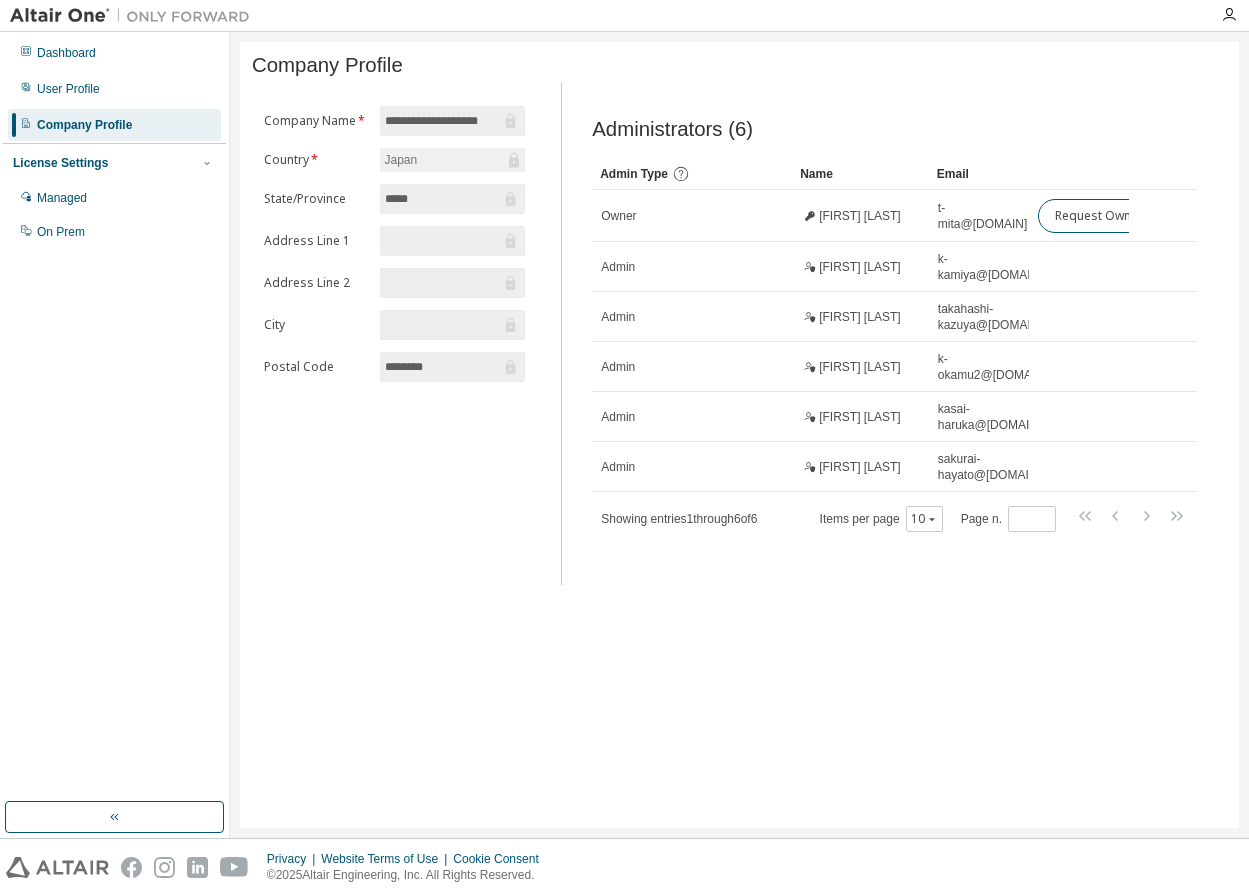 click on "**********" at bounding box center [624, 448] 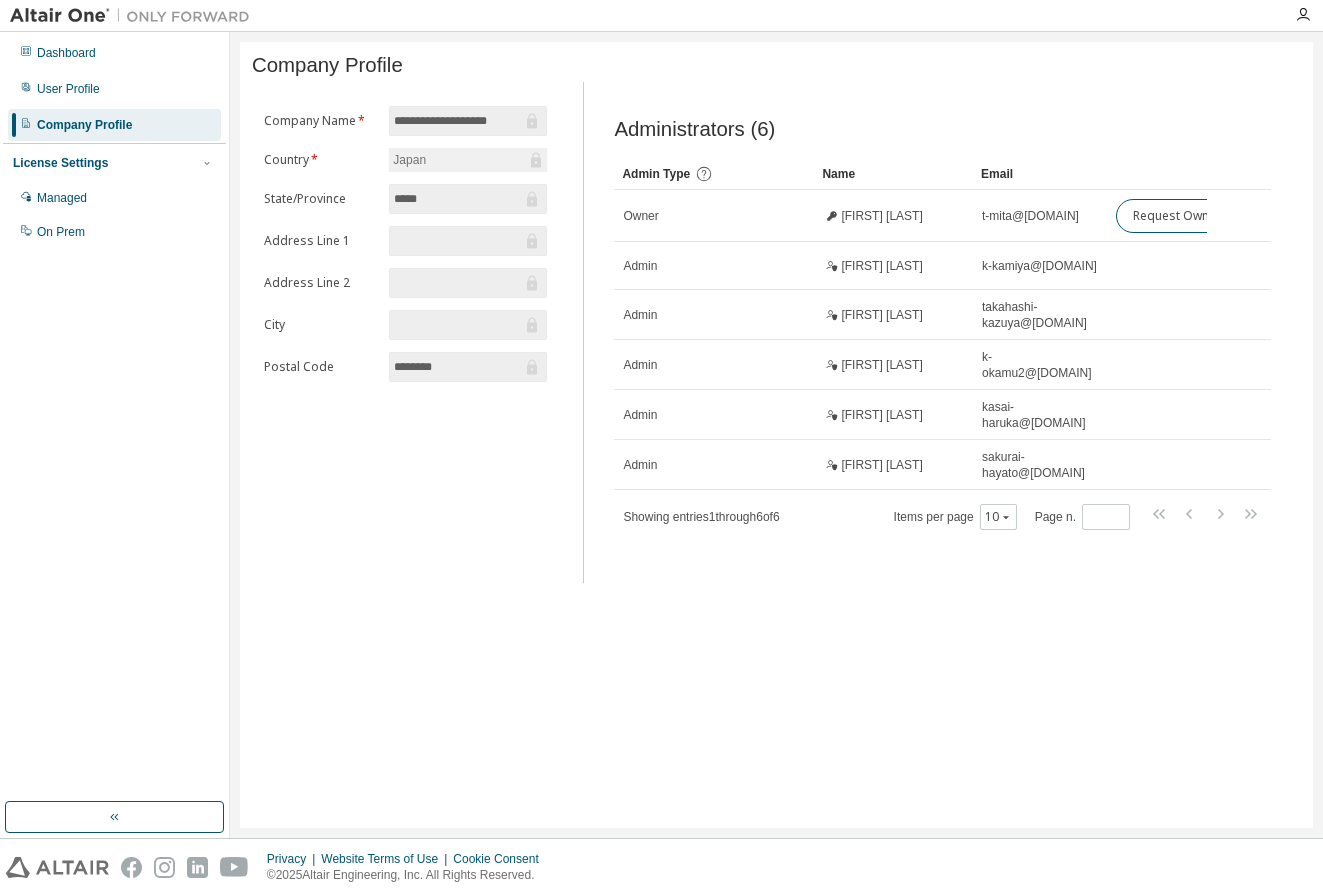 drag, startPoint x: 1004, startPoint y: 177, endPoint x: 970, endPoint y: 175, distance: 34.058773 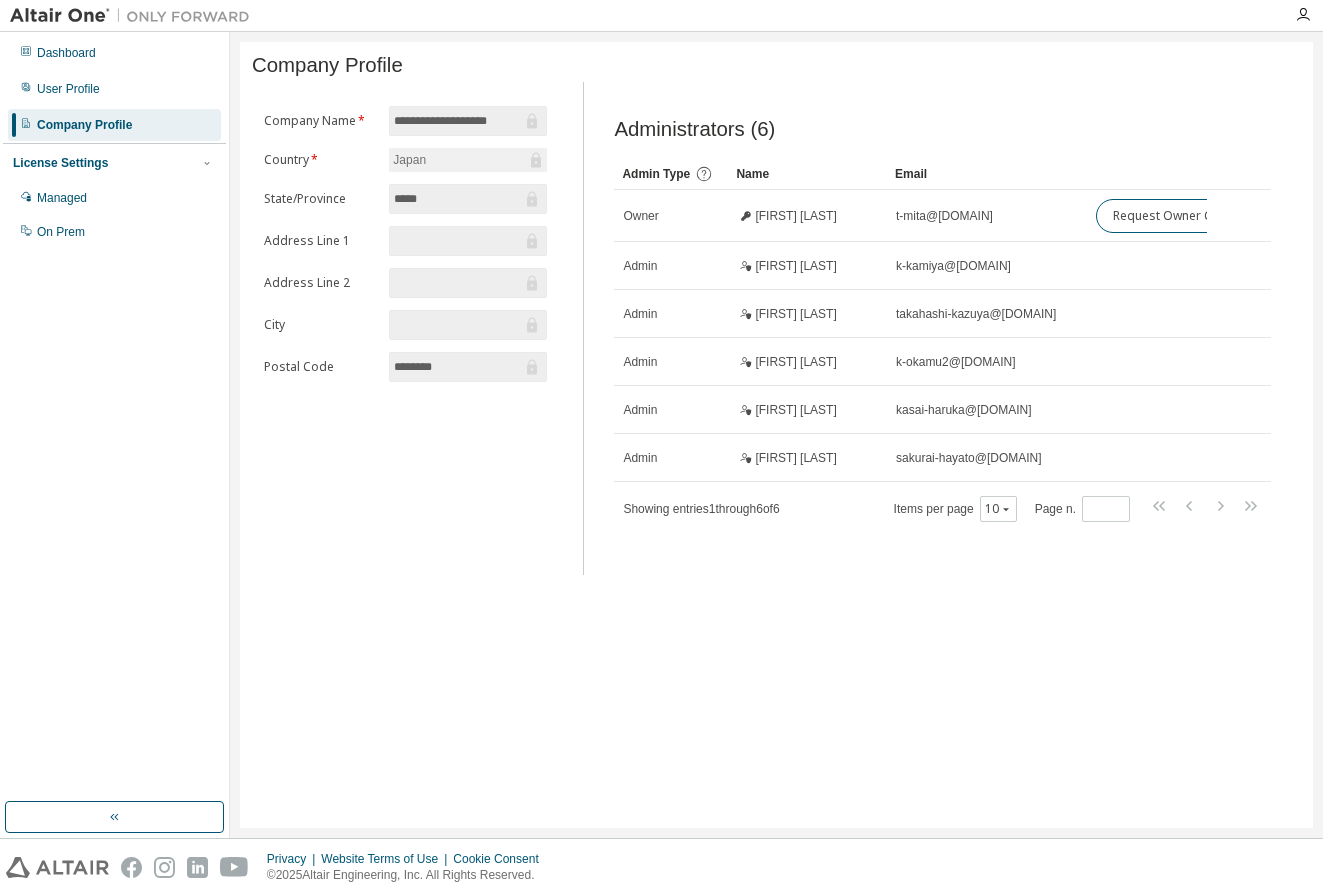 drag, startPoint x: 814, startPoint y: 180, endPoint x: 730, endPoint y: 176, distance: 84.095184 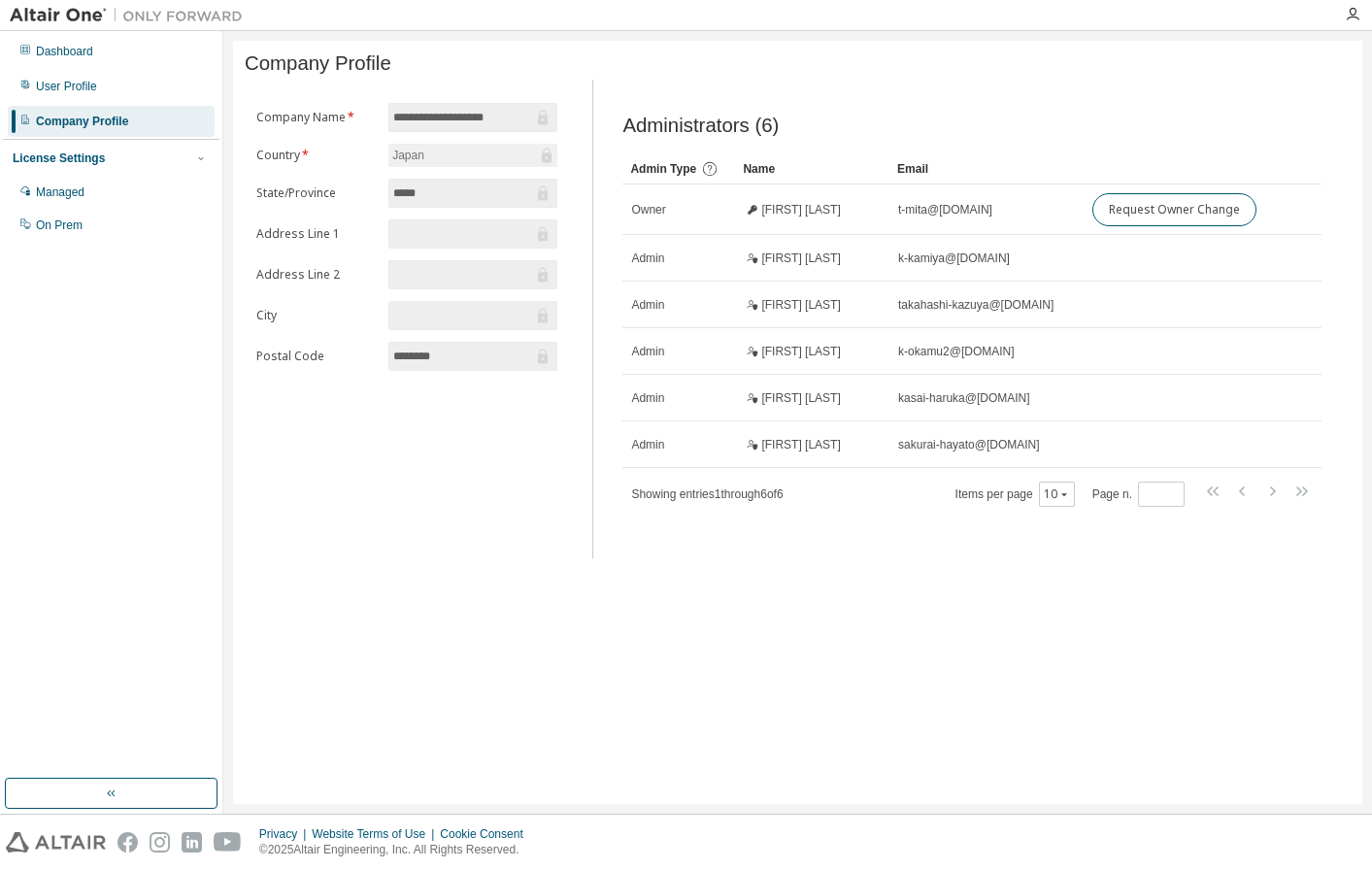 click on "License Settings" at bounding box center (58, 158) 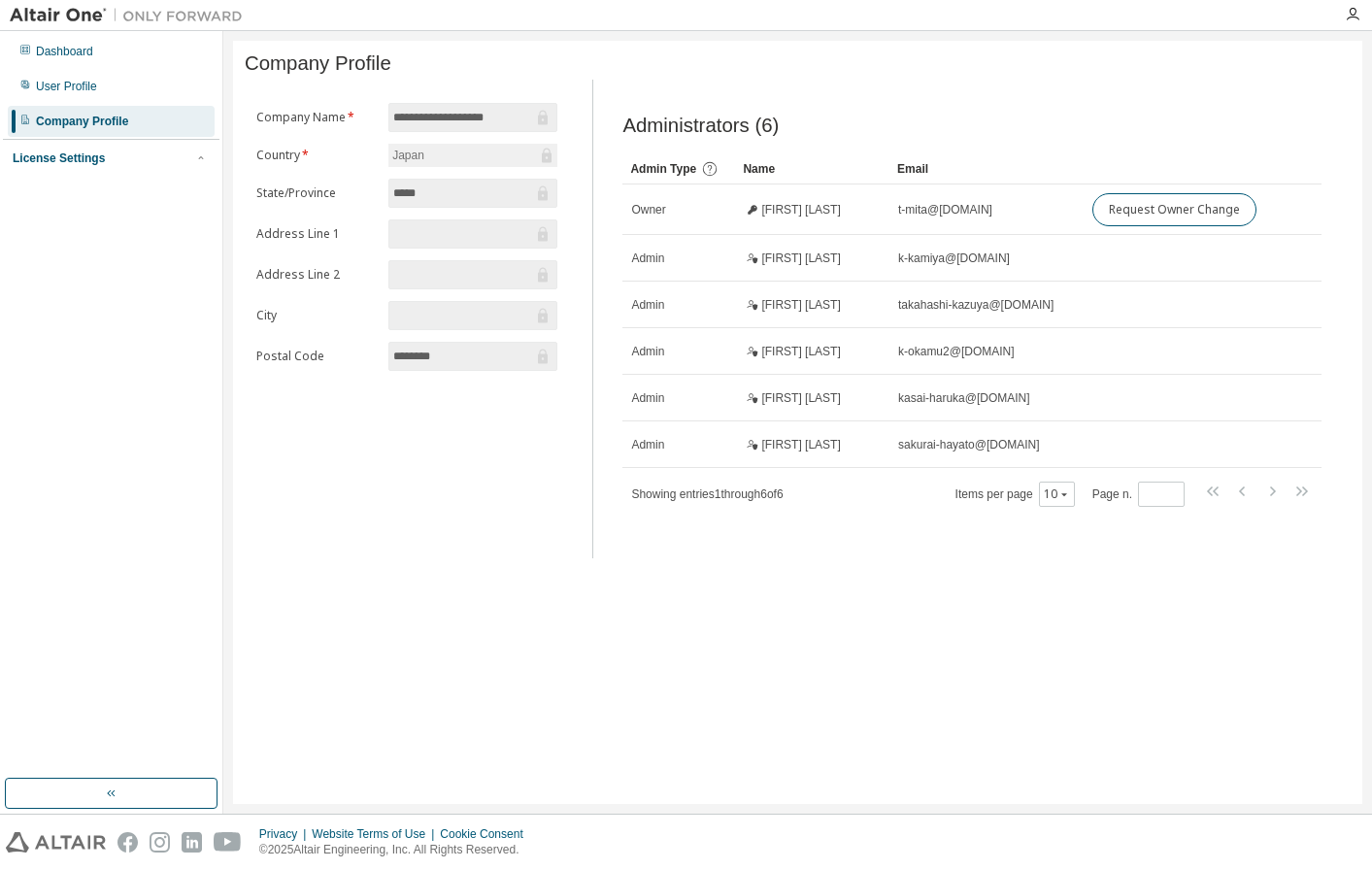 click on "License Settings" at bounding box center [58, 158] 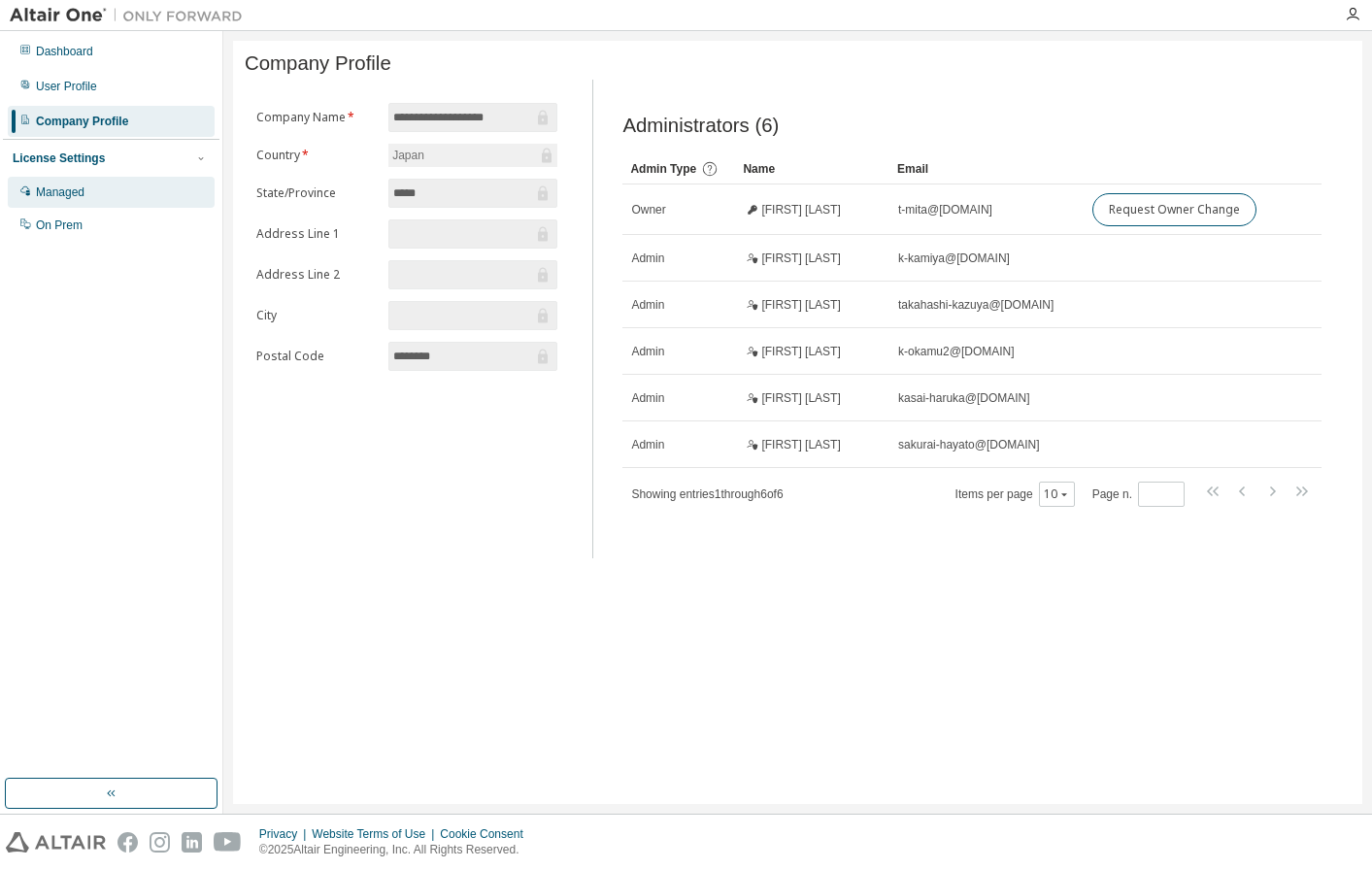 click on "Managed" at bounding box center [60, 192] 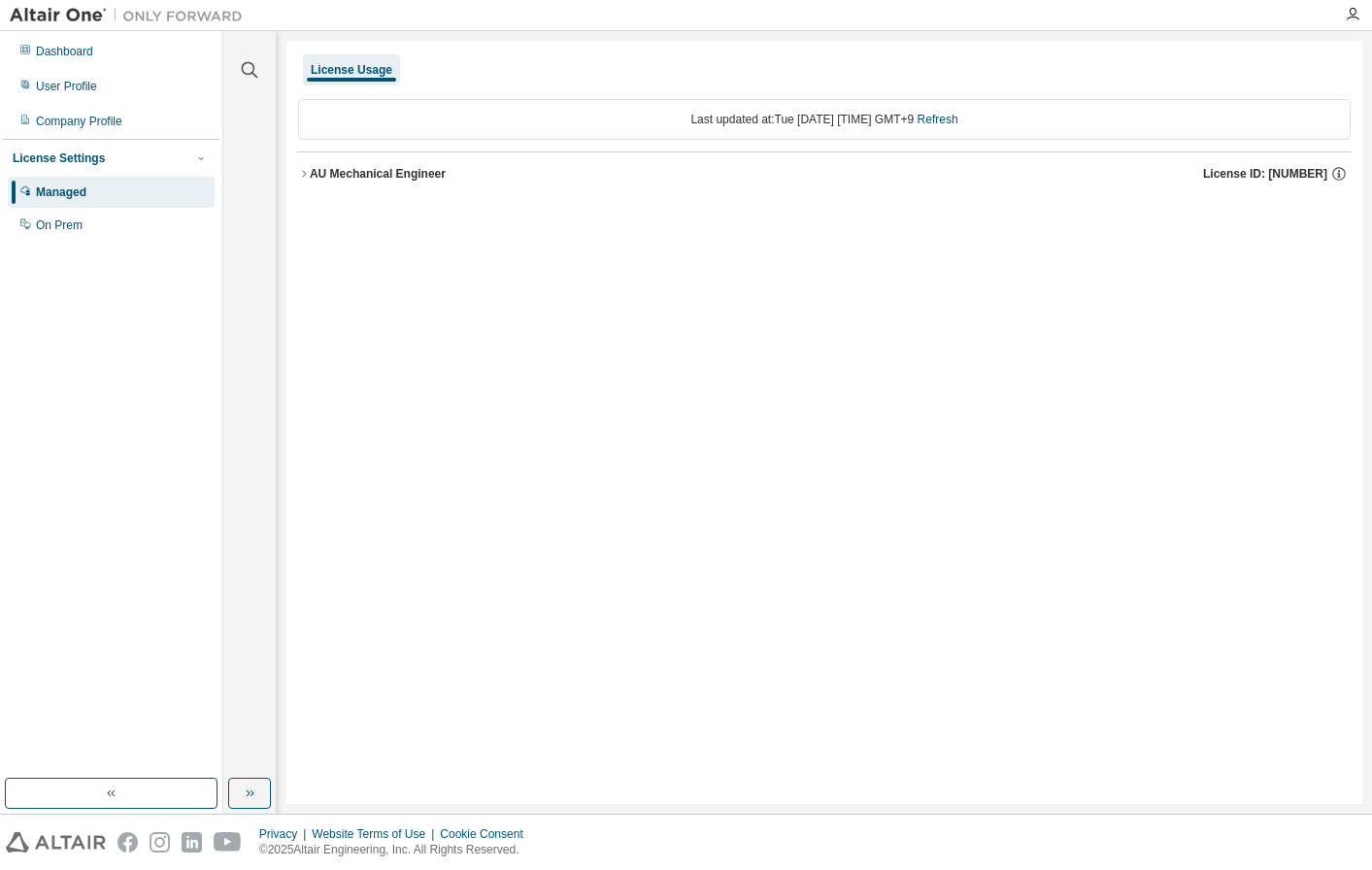 click on "AU Mechanical Engineer" at bounding box center (378, 174) 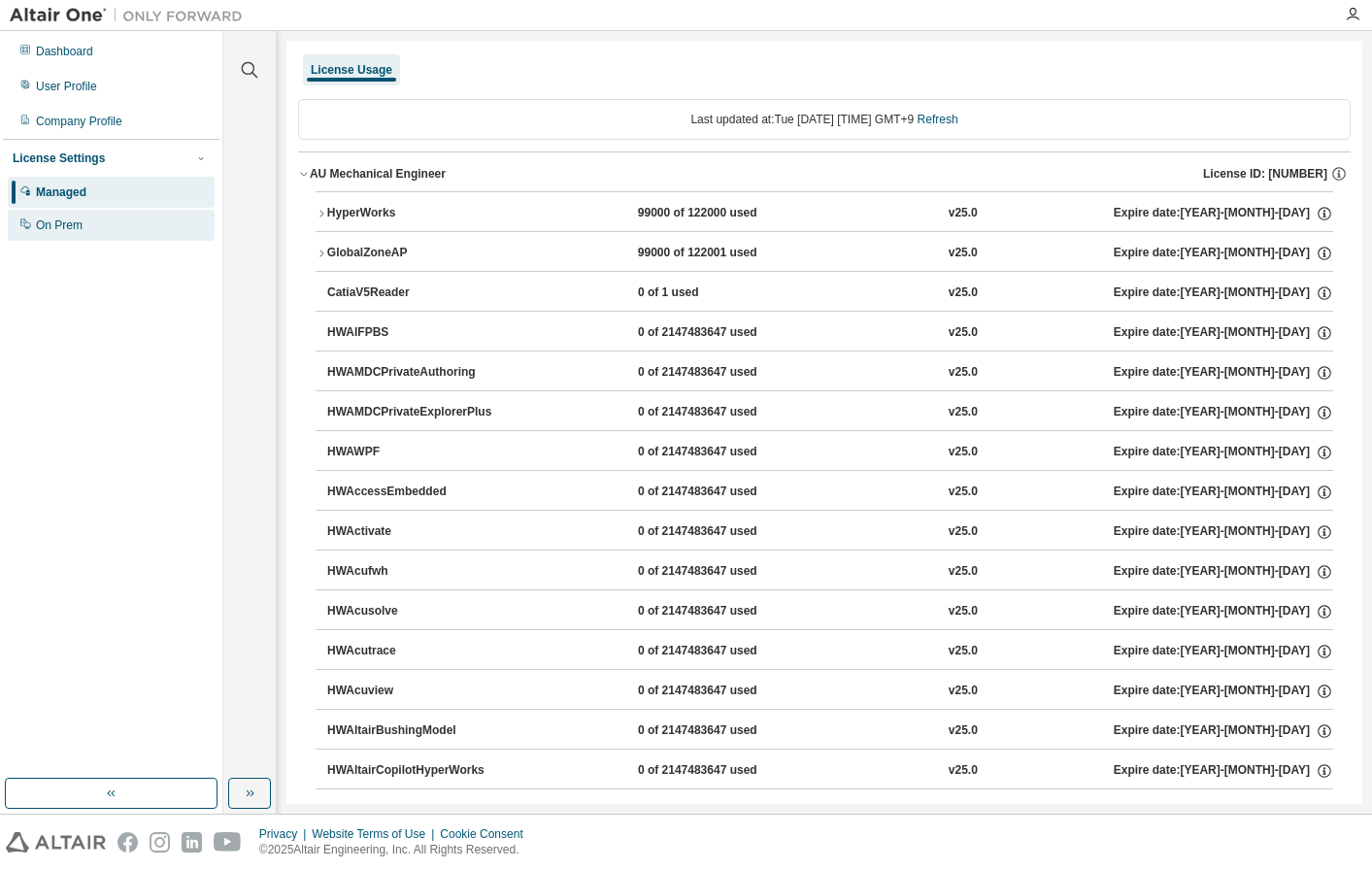 click on "On Prem" at bounding box center [59, 225] 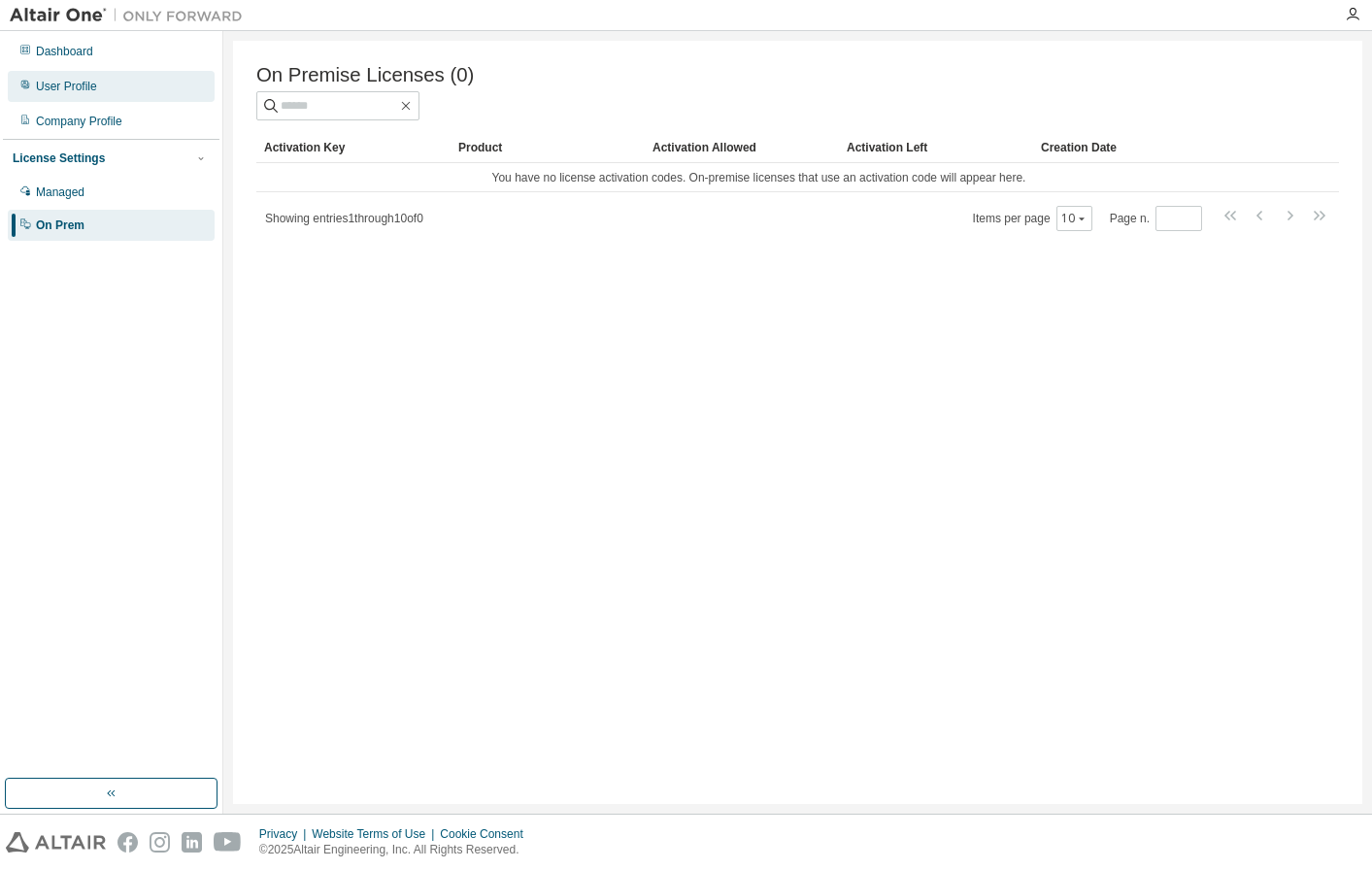 click on "User Profile" at bounding box center (66, 86) 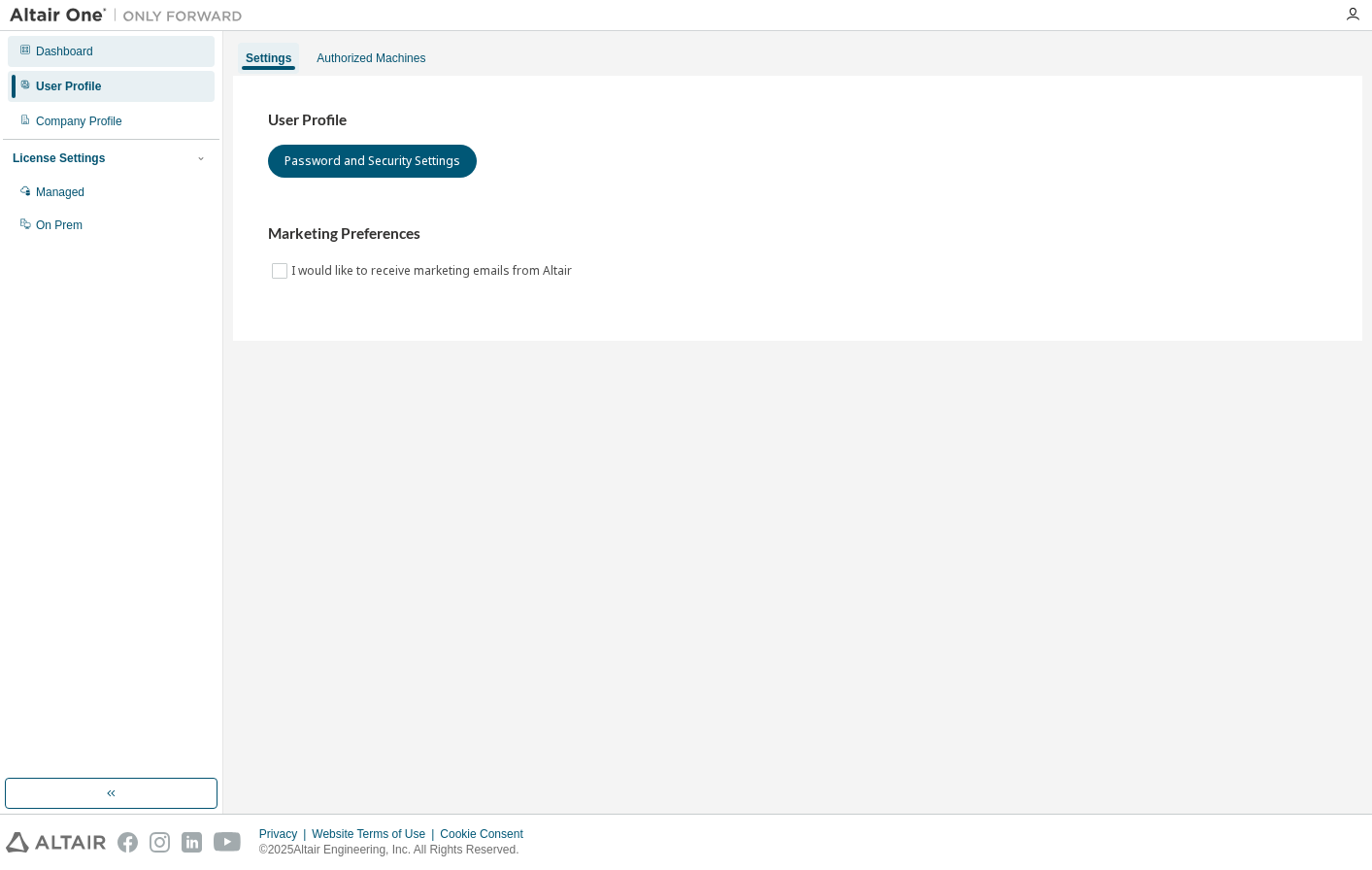 click on "Dashboard" at bounding box center [111, 51] 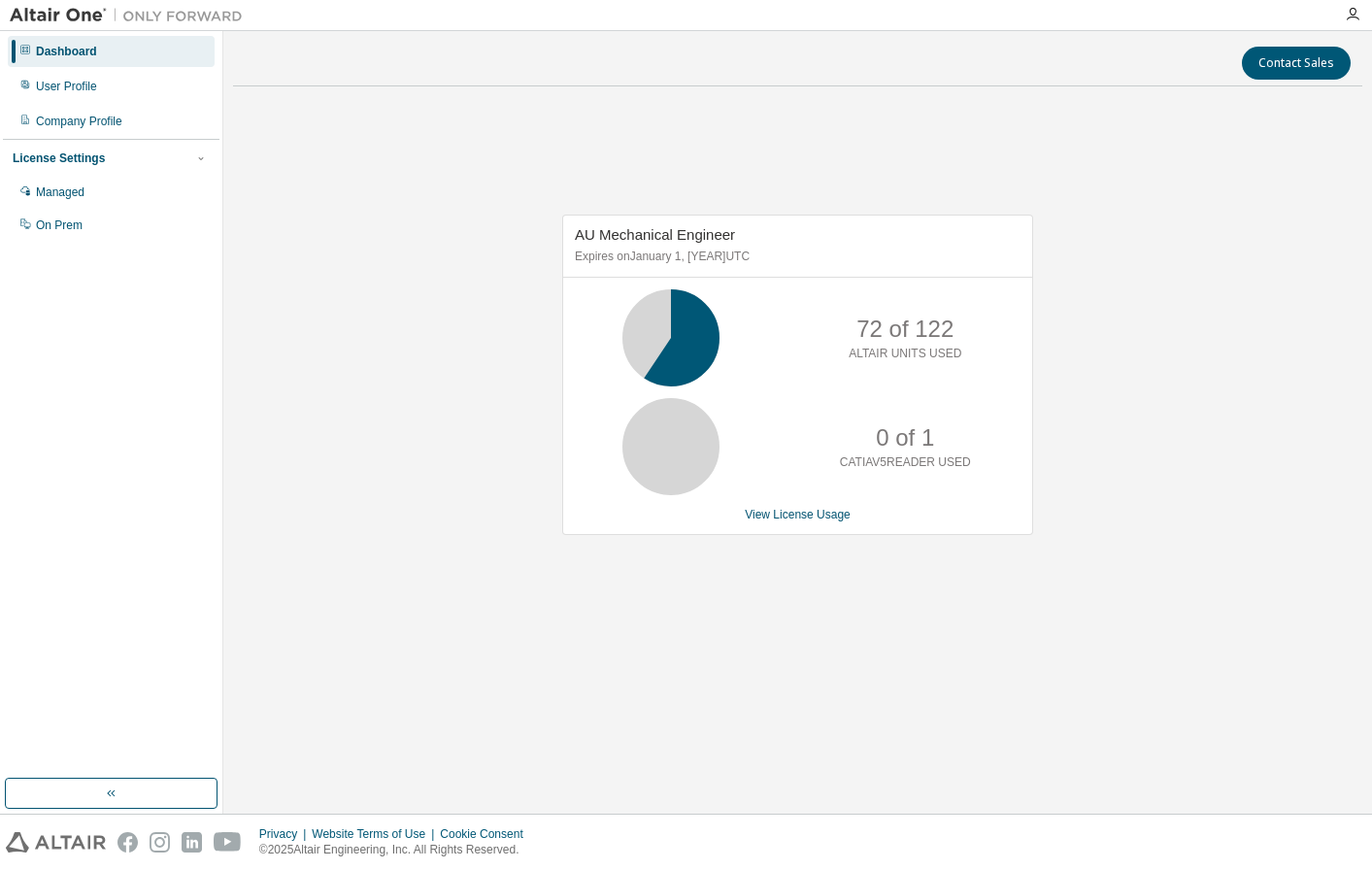 click on "AU Mechanical Engineer Expires on  January 1, [YEAR]  UTC  72 of 122 ALTAIR UNITS USED 0 of 1 CATIAV5READER USED View License Usage" at bounding box center (797, 385) 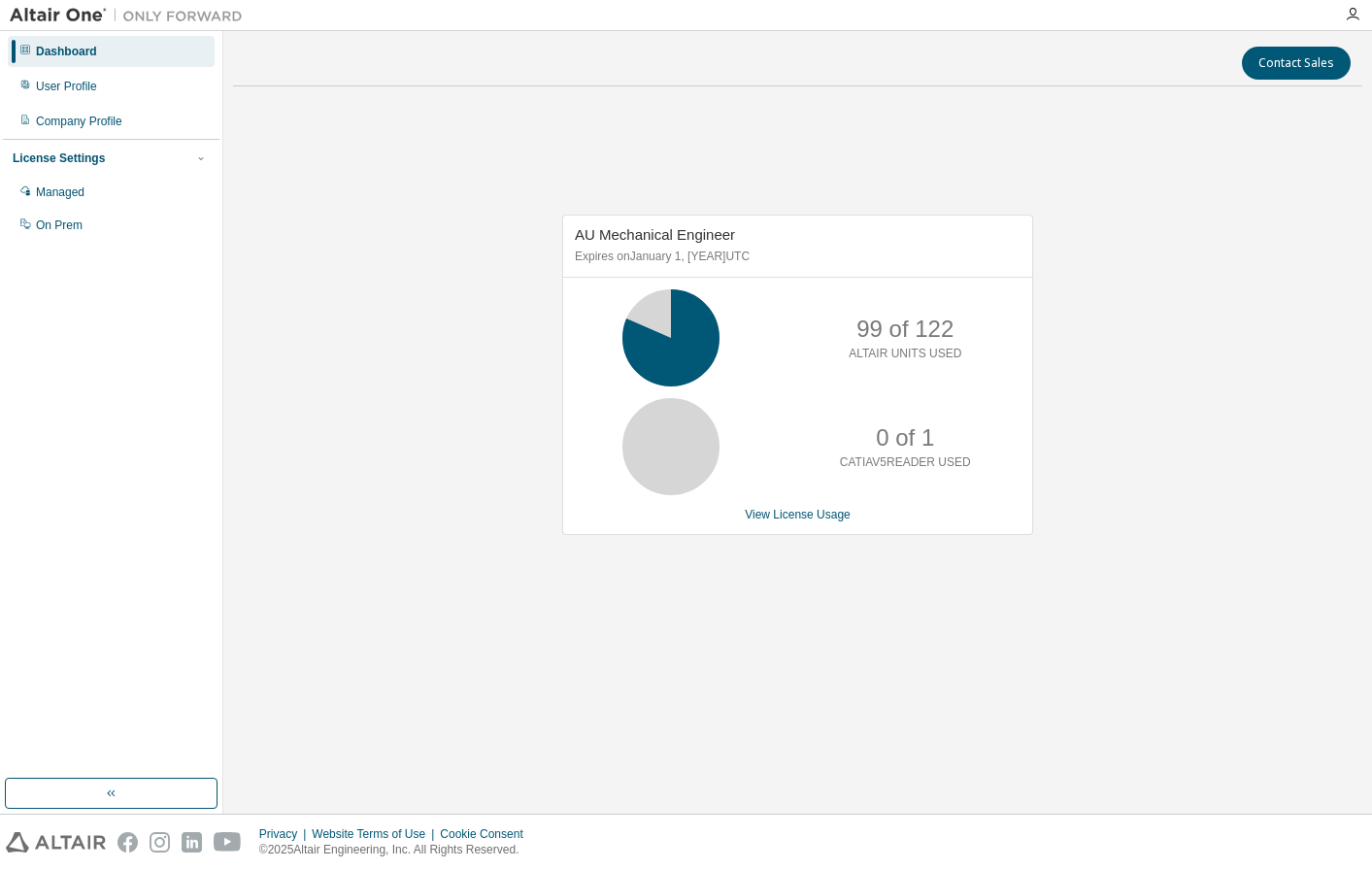 click on "AU Mechanical Engineer Expires on  January 1, [YEAR]  UTC  99 of 122 ALTAIR UNITS USED 0 of 1 CATIAV5READER USED View License Usage" at bounding box center (797, 385) 